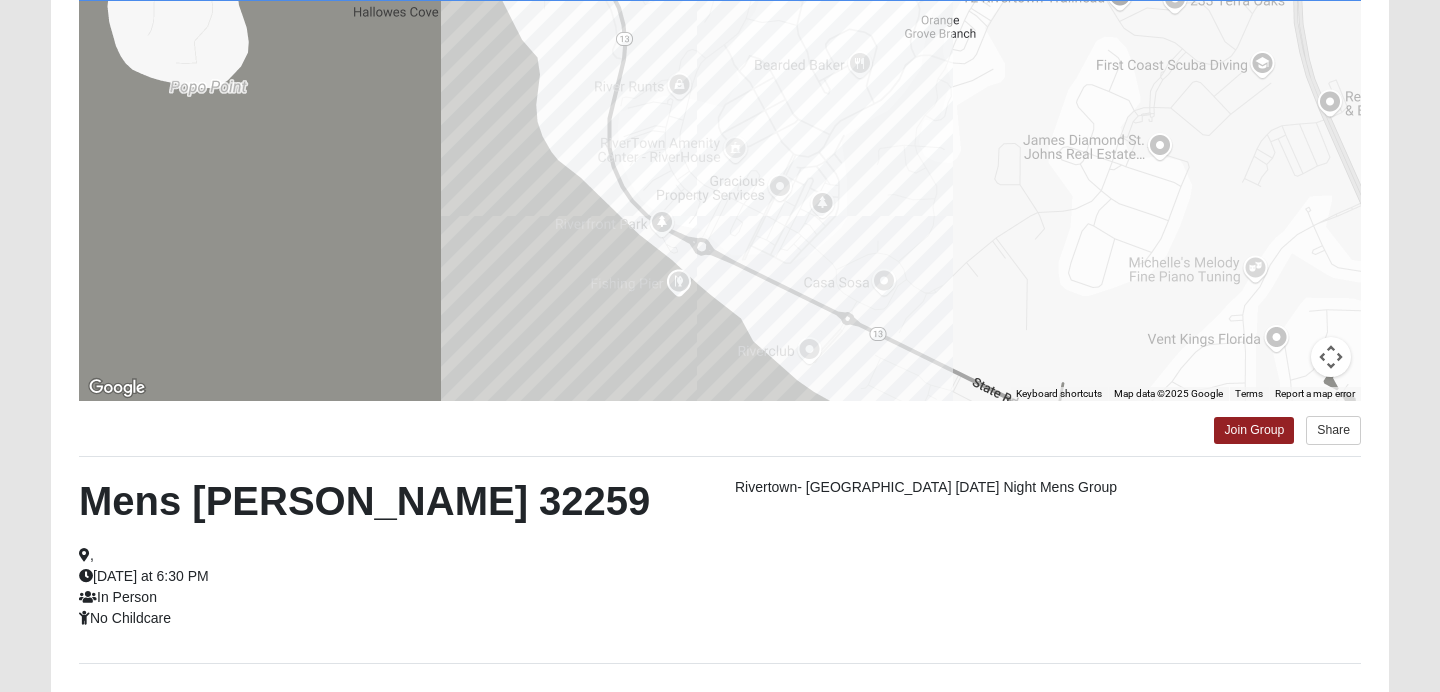 scroll, scrollTop: 216, scrollLeft: 0, axis: vertical 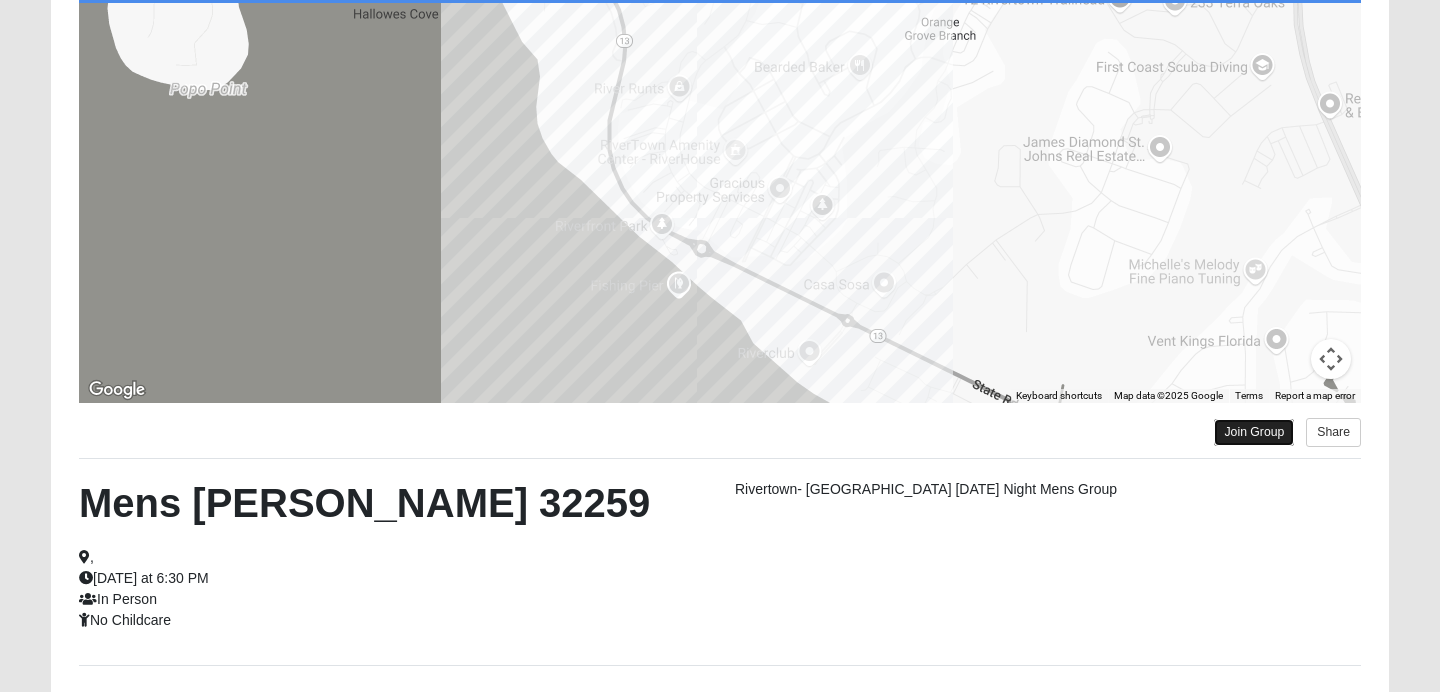 click on "Join Group" at bounding box center (1254, 432) 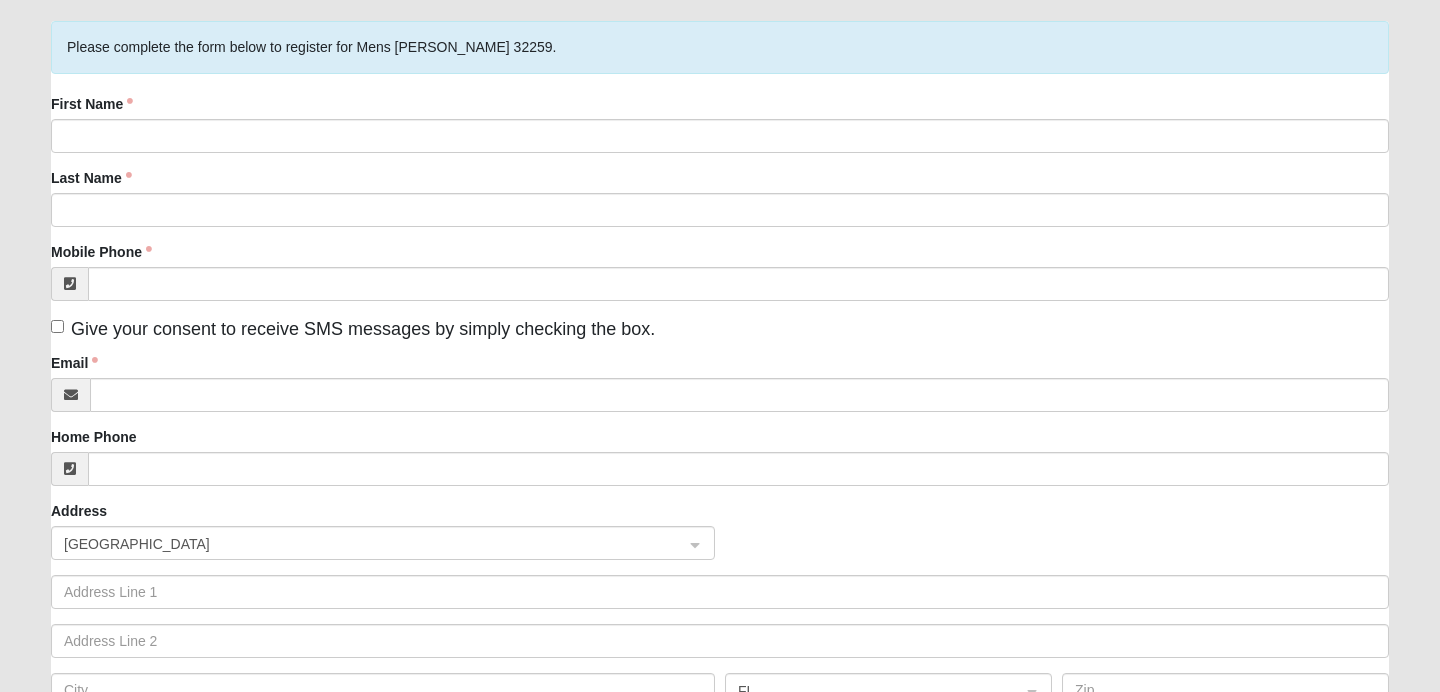 scroll, scrollTop: 137, scrollLeft: 0, axis: vertical 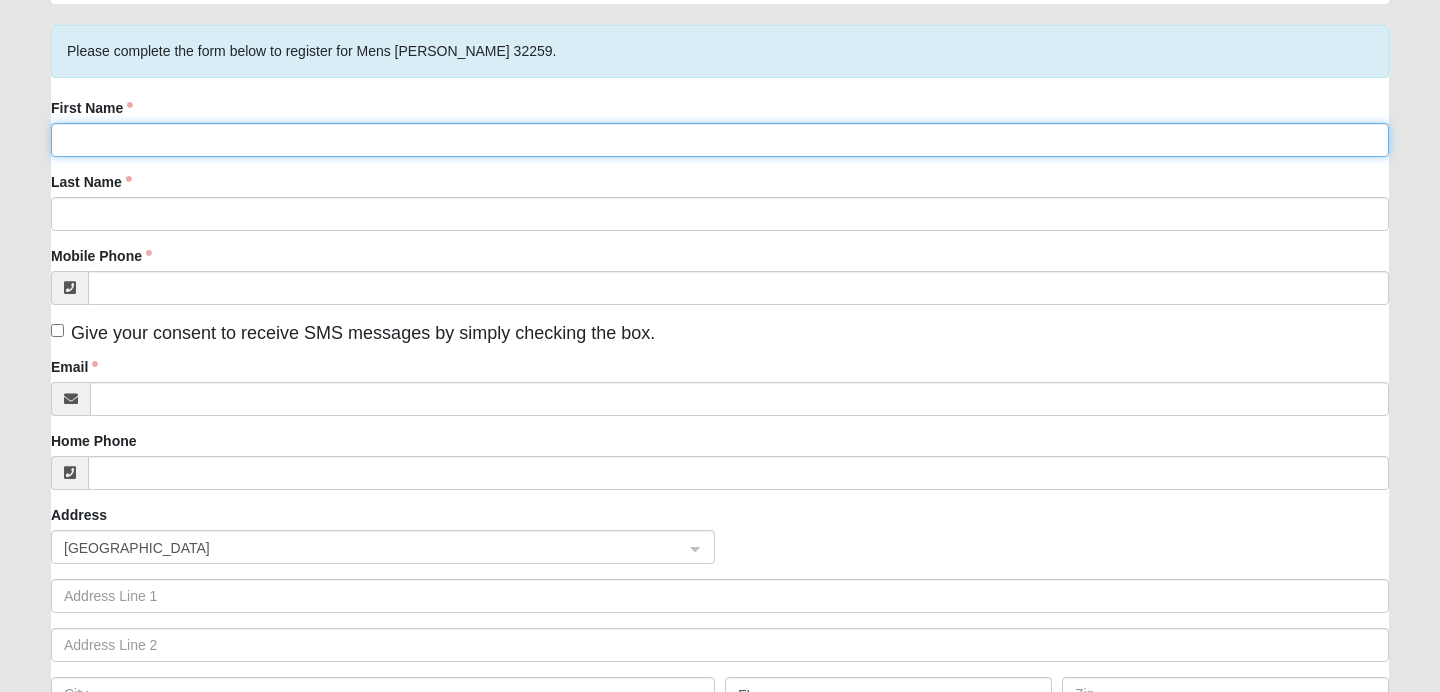 click on "First Name" 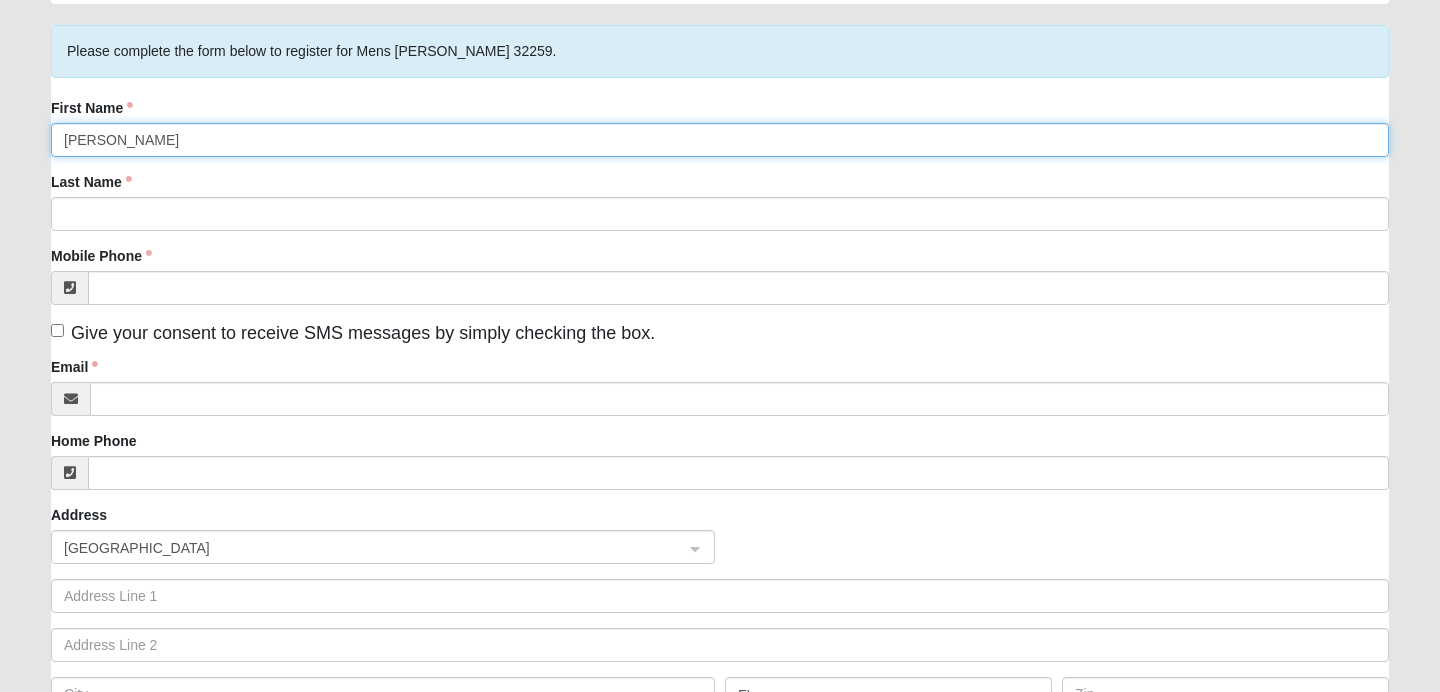 type on "Andrew" 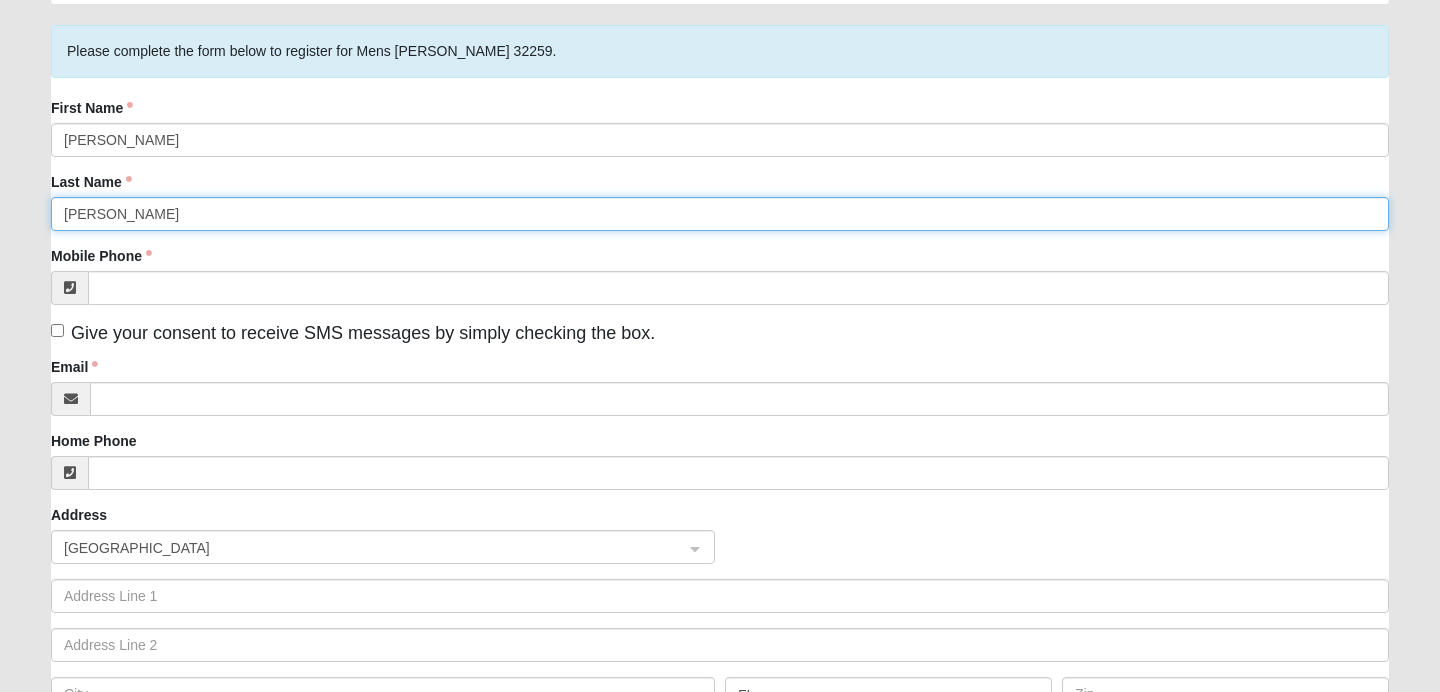 type on "Gannon" 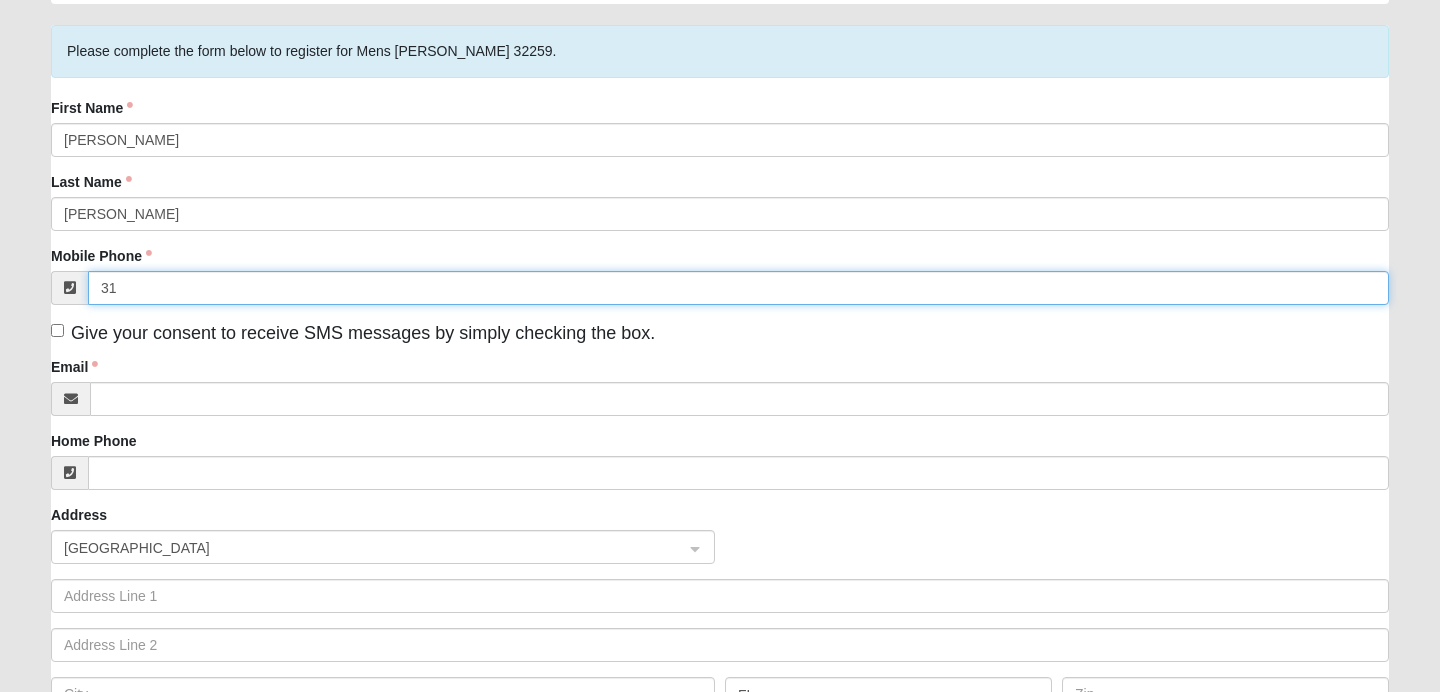 type on "(317) 809-6139" 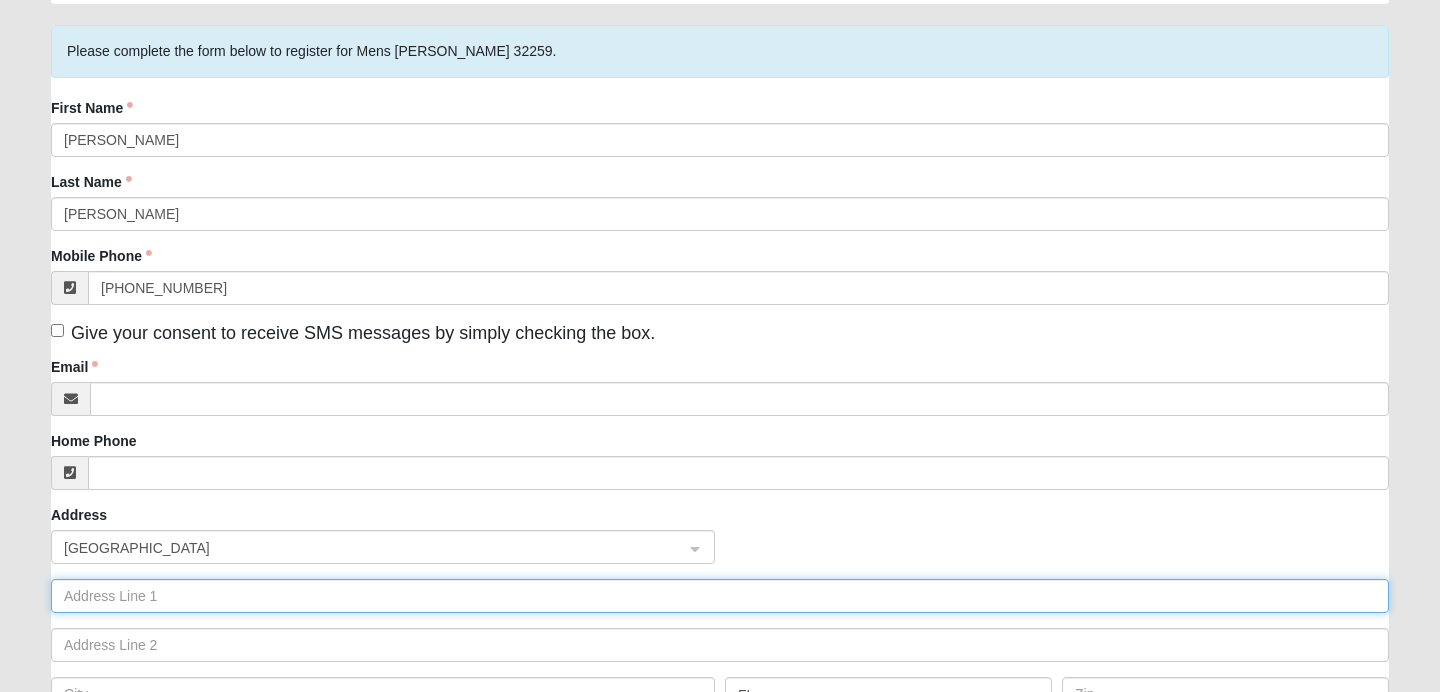 type on "1650 Raleigh st #219" 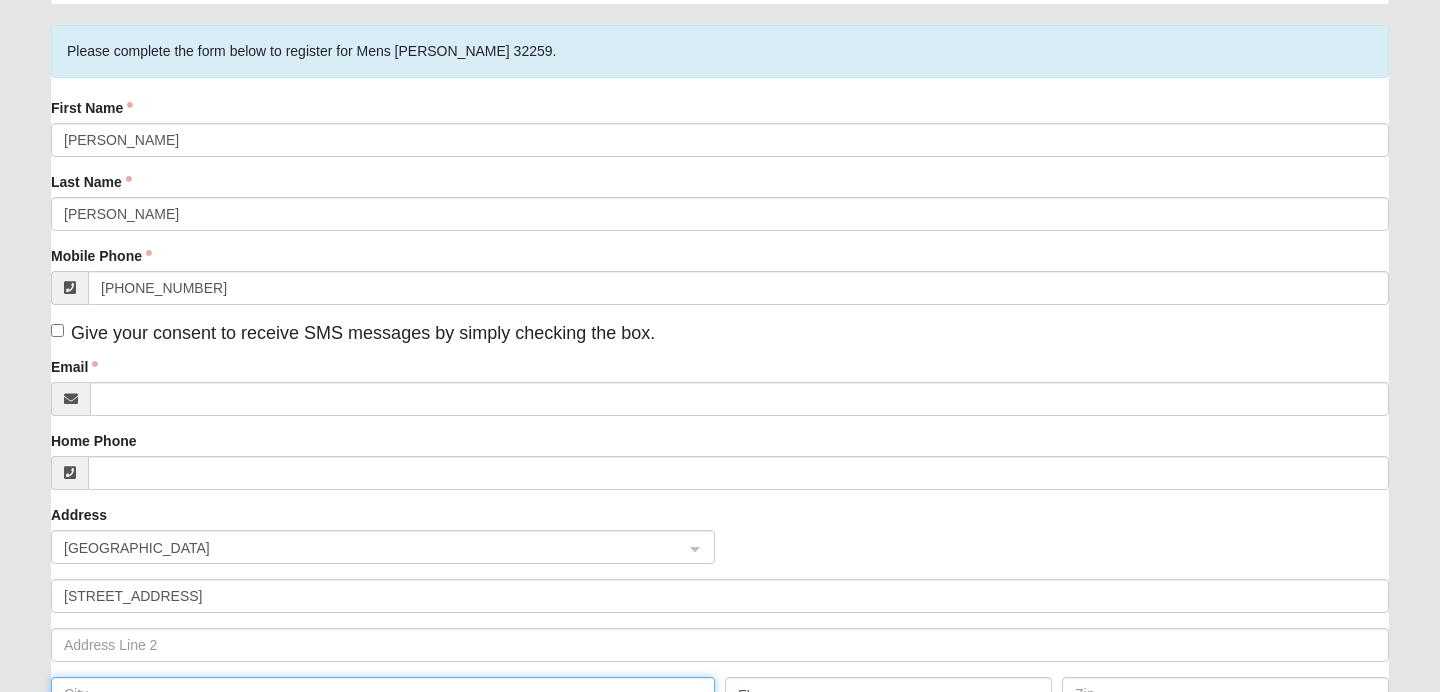 type on "Denver" 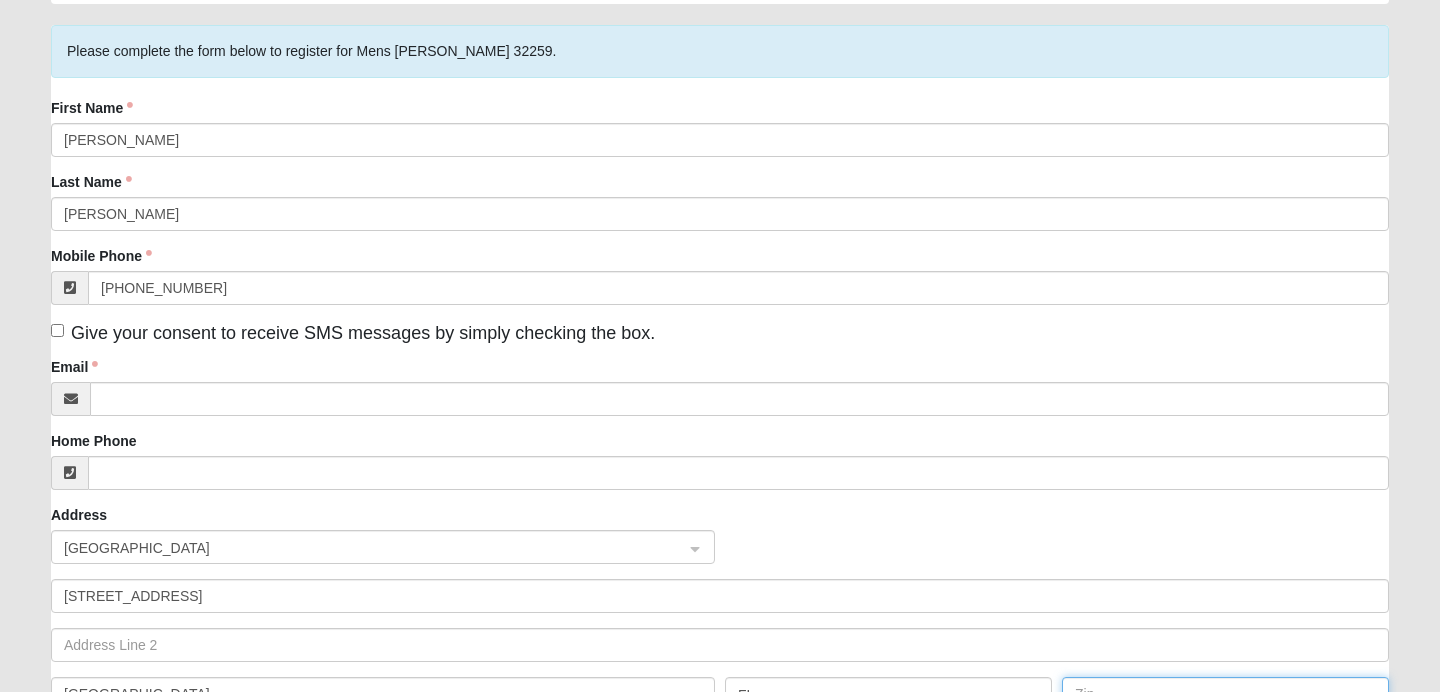 type on "80204" 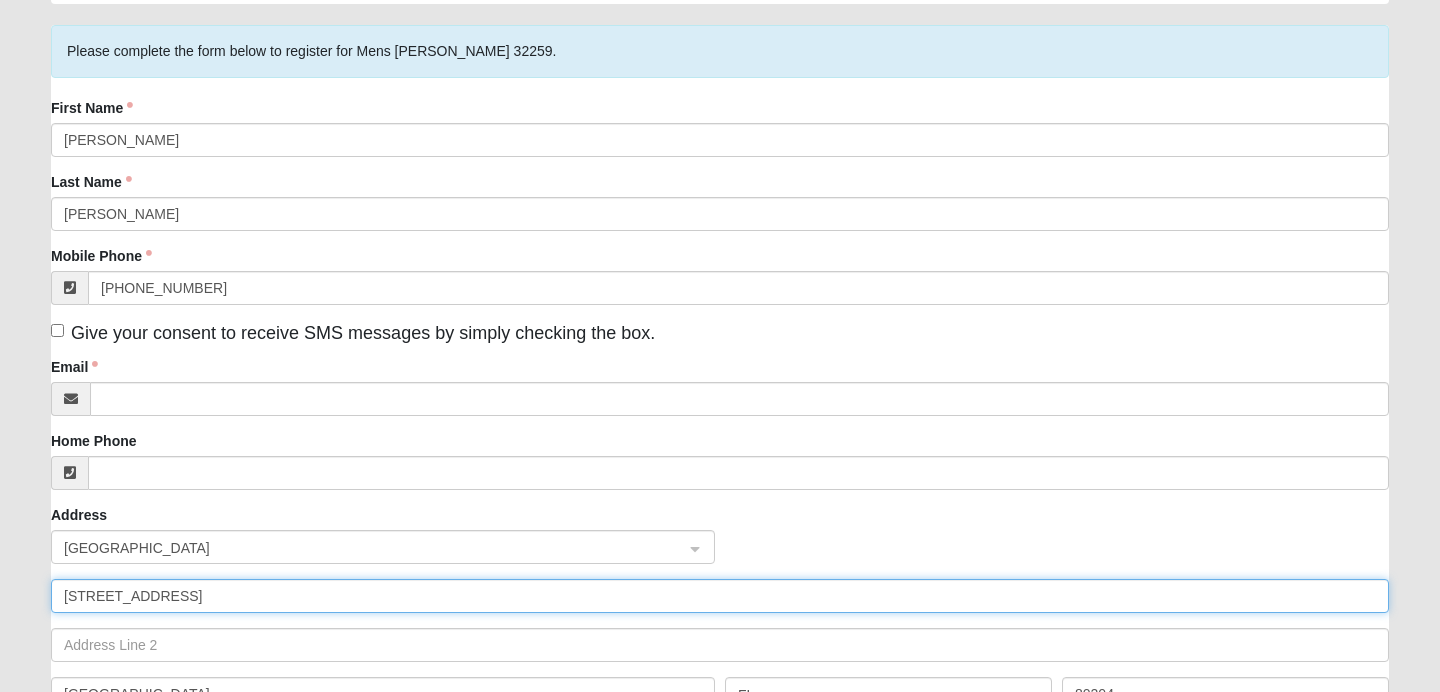click on "1650 Raleigh st #219" 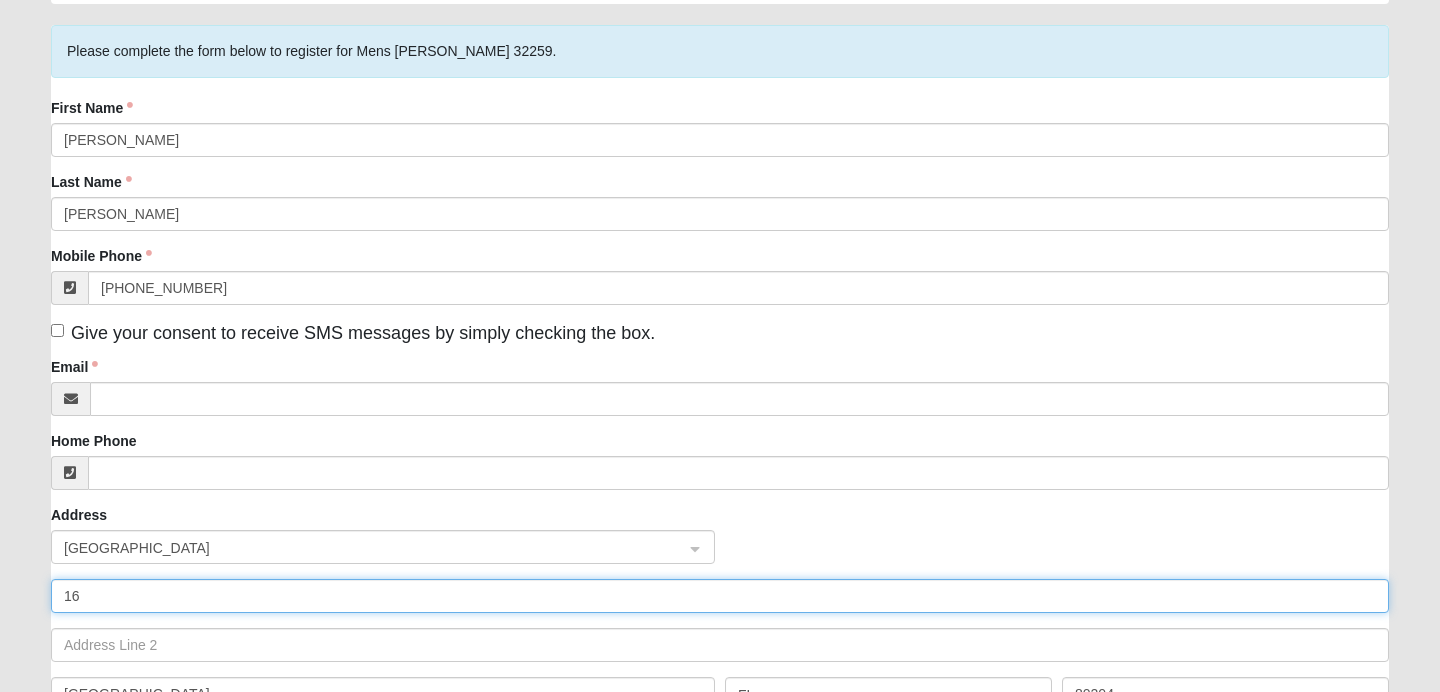 type on "1" 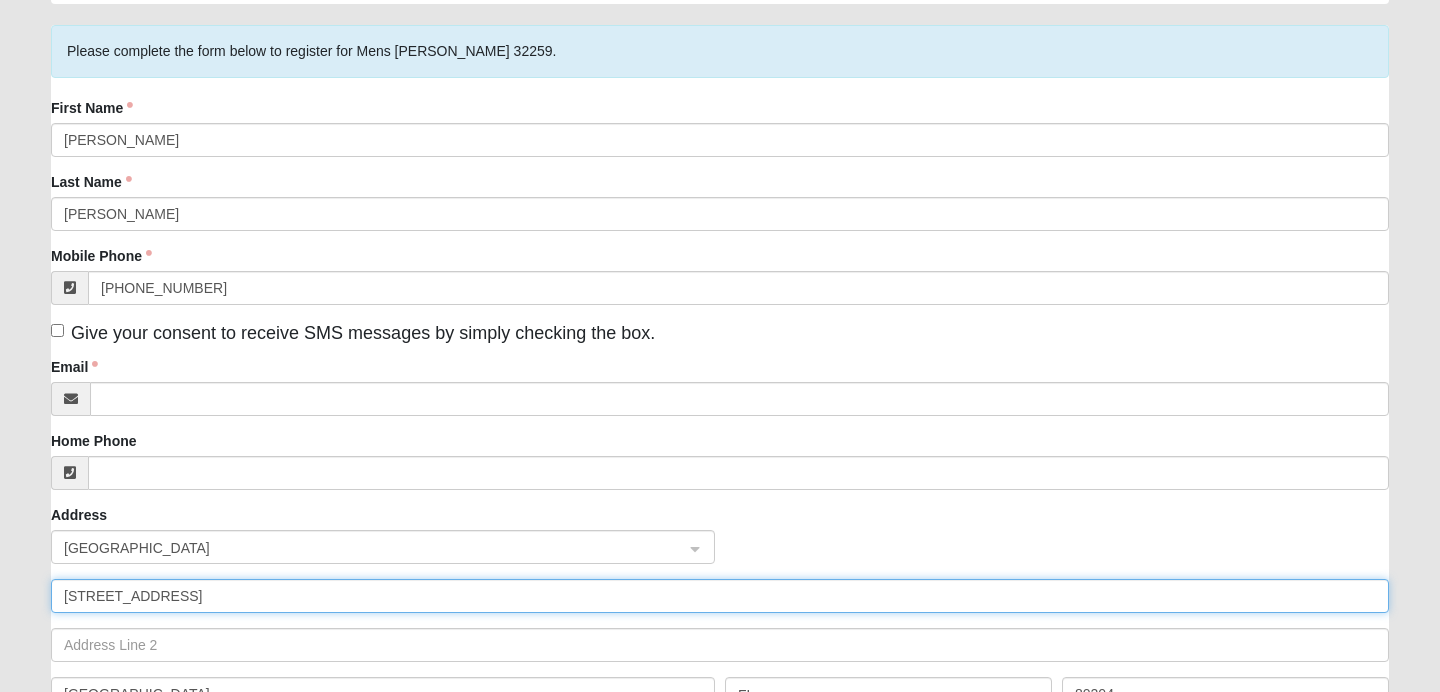 click on "4445 N Alatamaha" 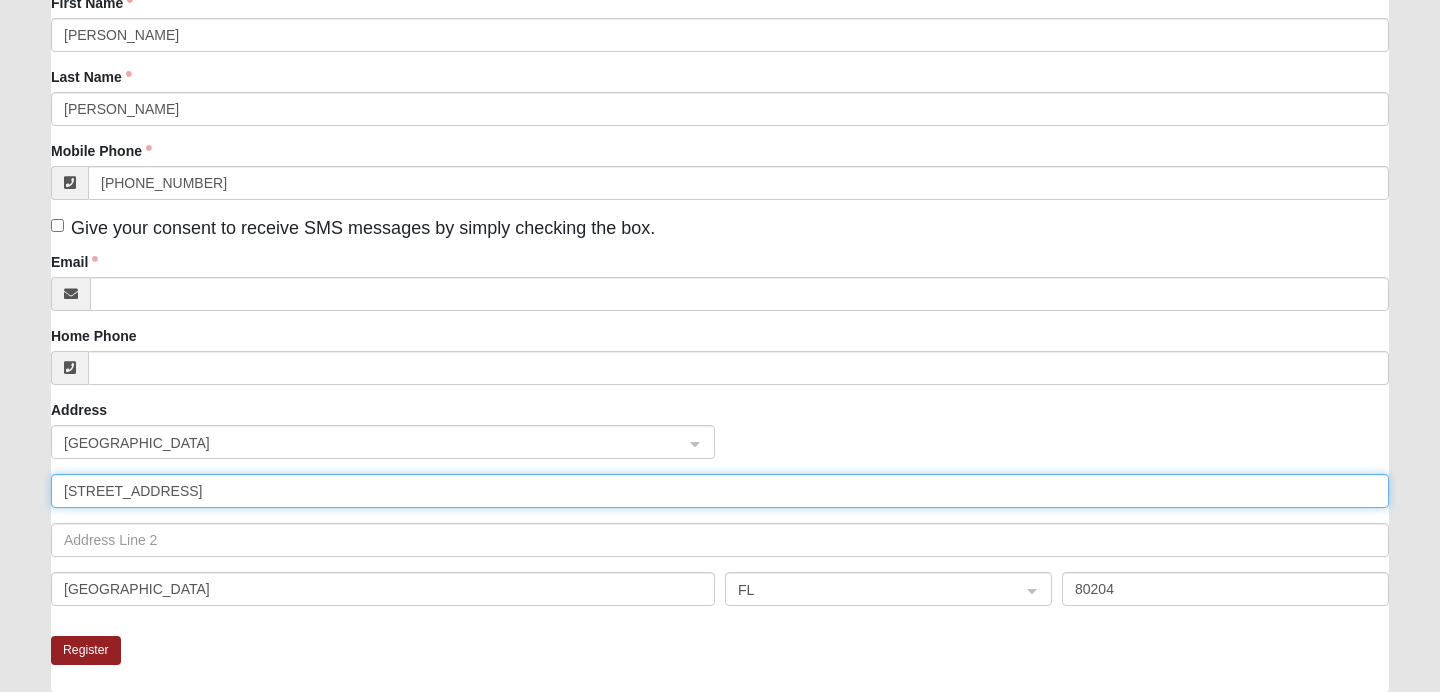 scroll, scrollTop: 241, scrollLeft: 0, axis: vertical 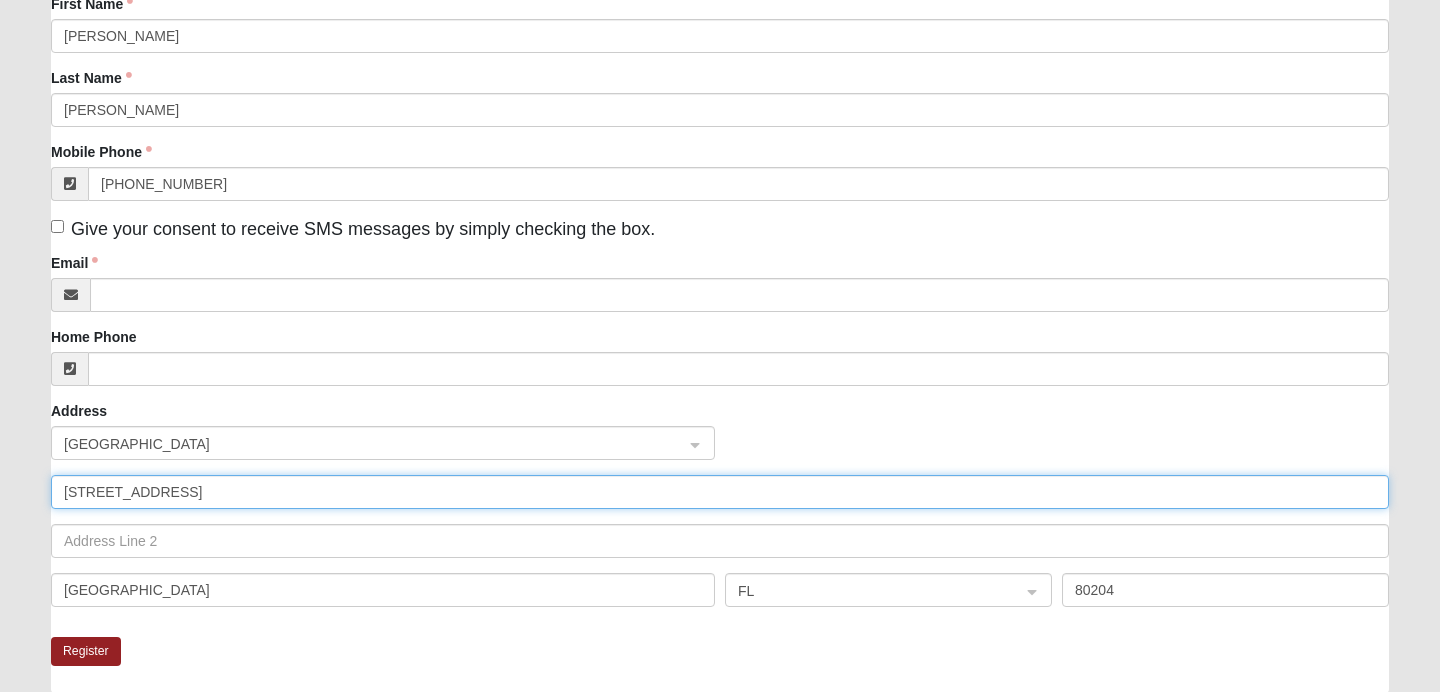 type on "4445 N Alatamaha St" 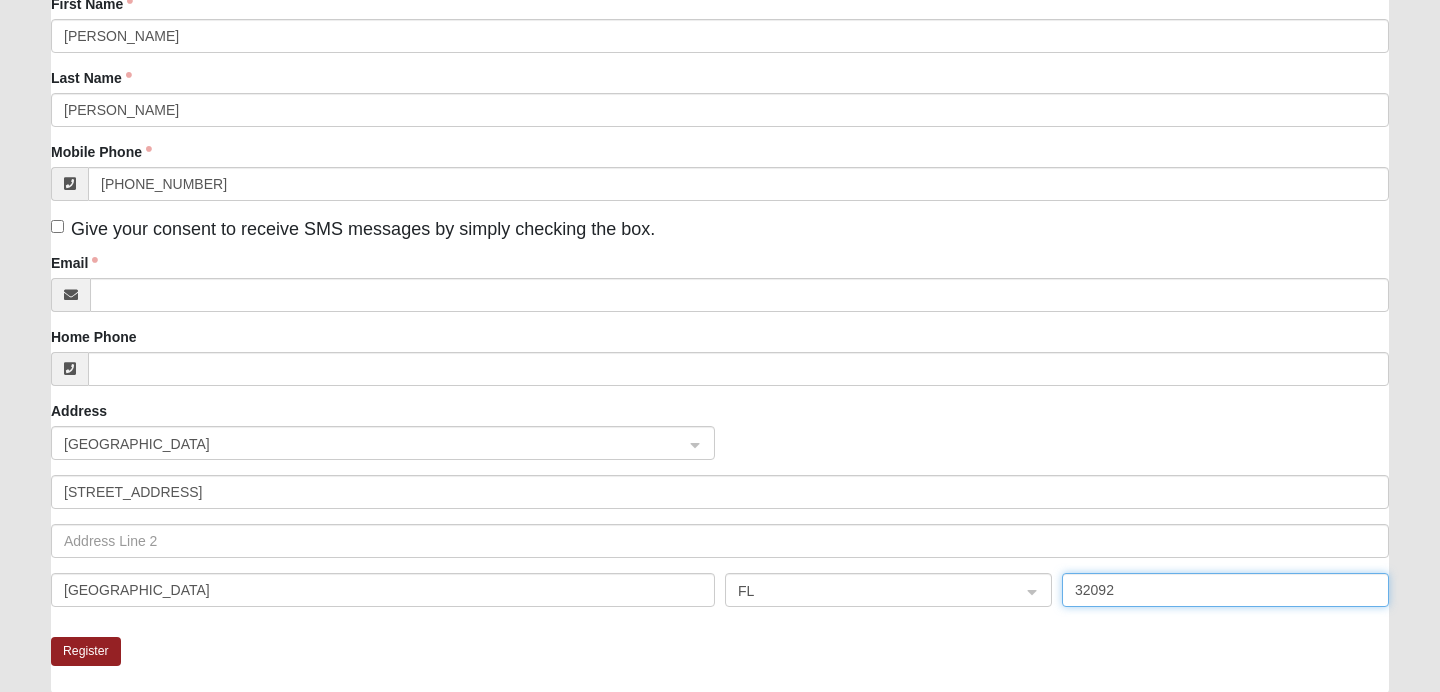 type on "32092" 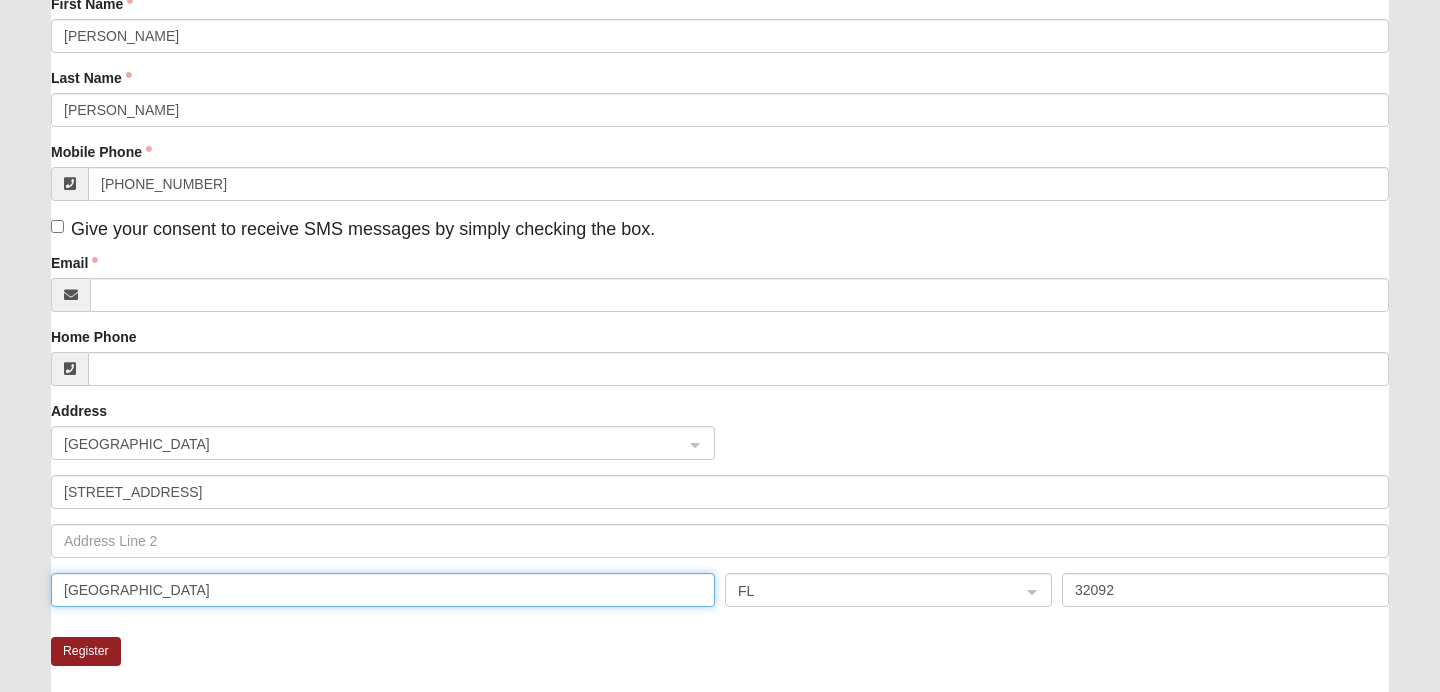 click on "Denver" 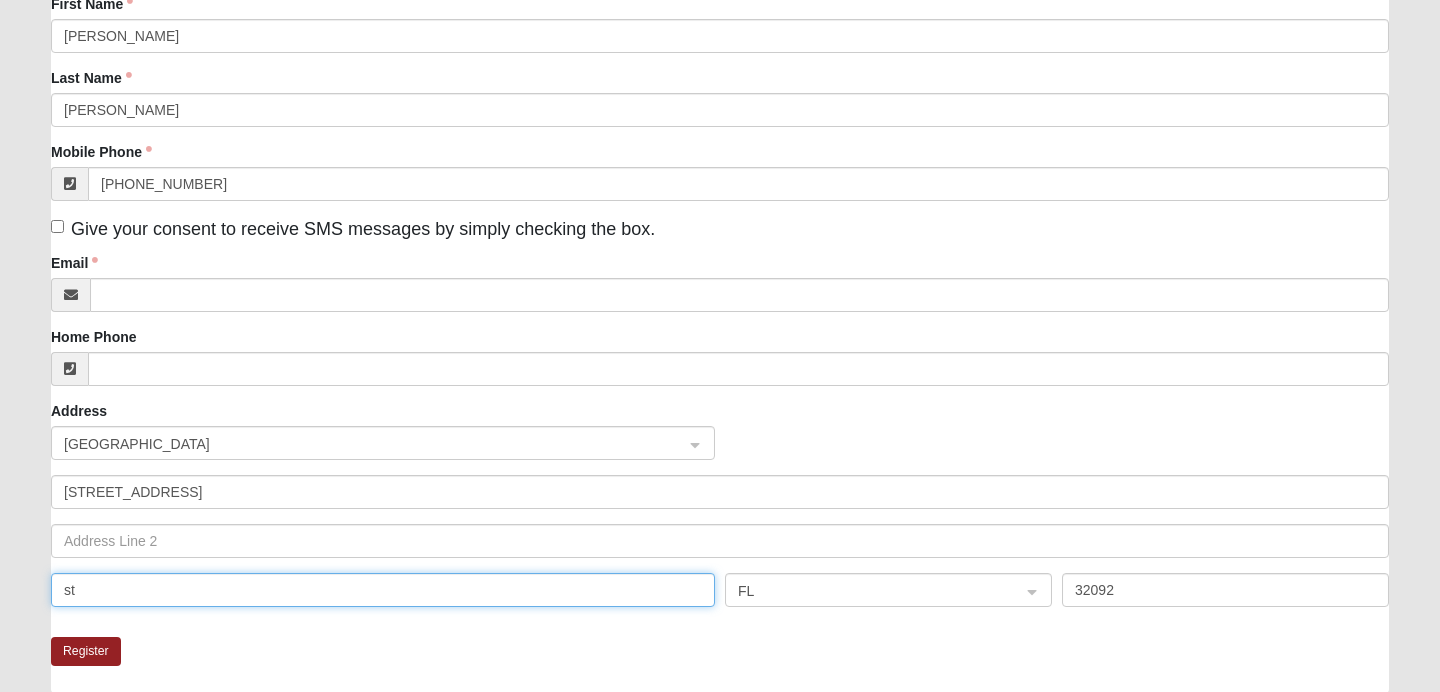 type on "s" 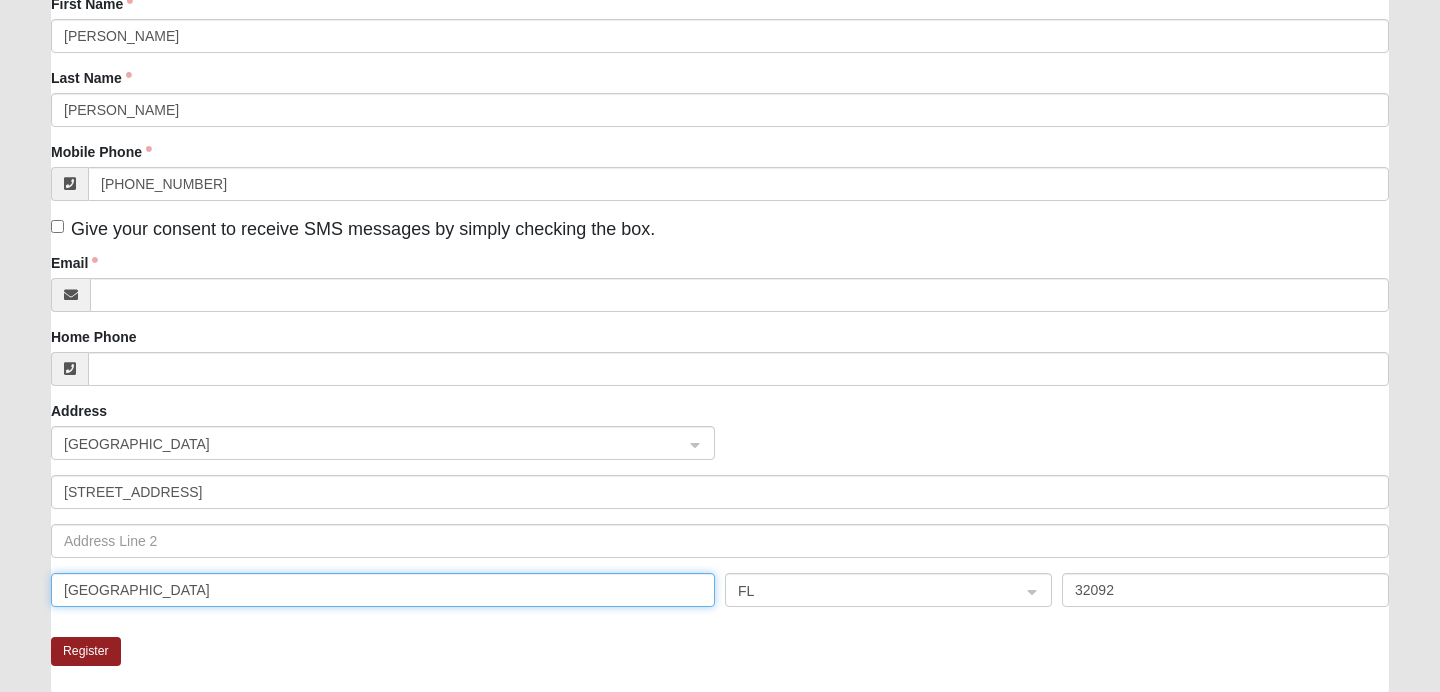 type on "St Augustine" 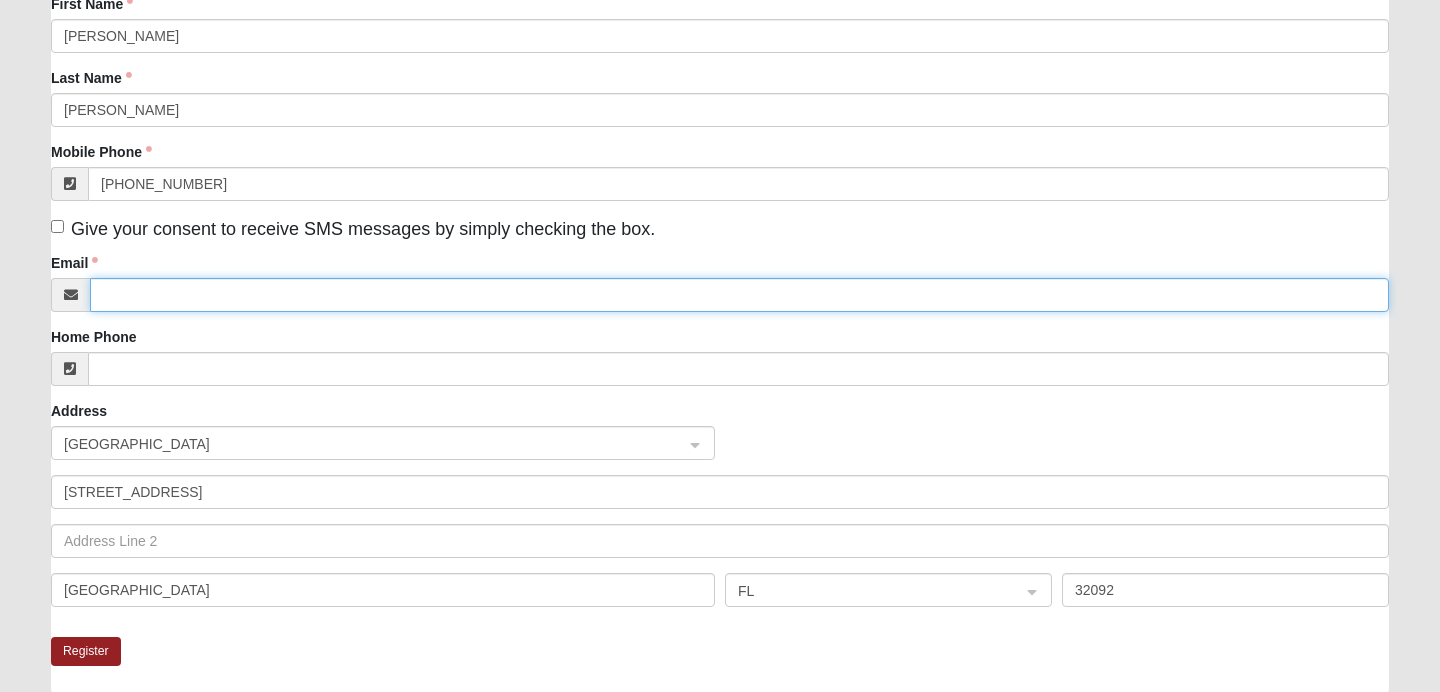 click on "Email" at bounding box center [739, 295] 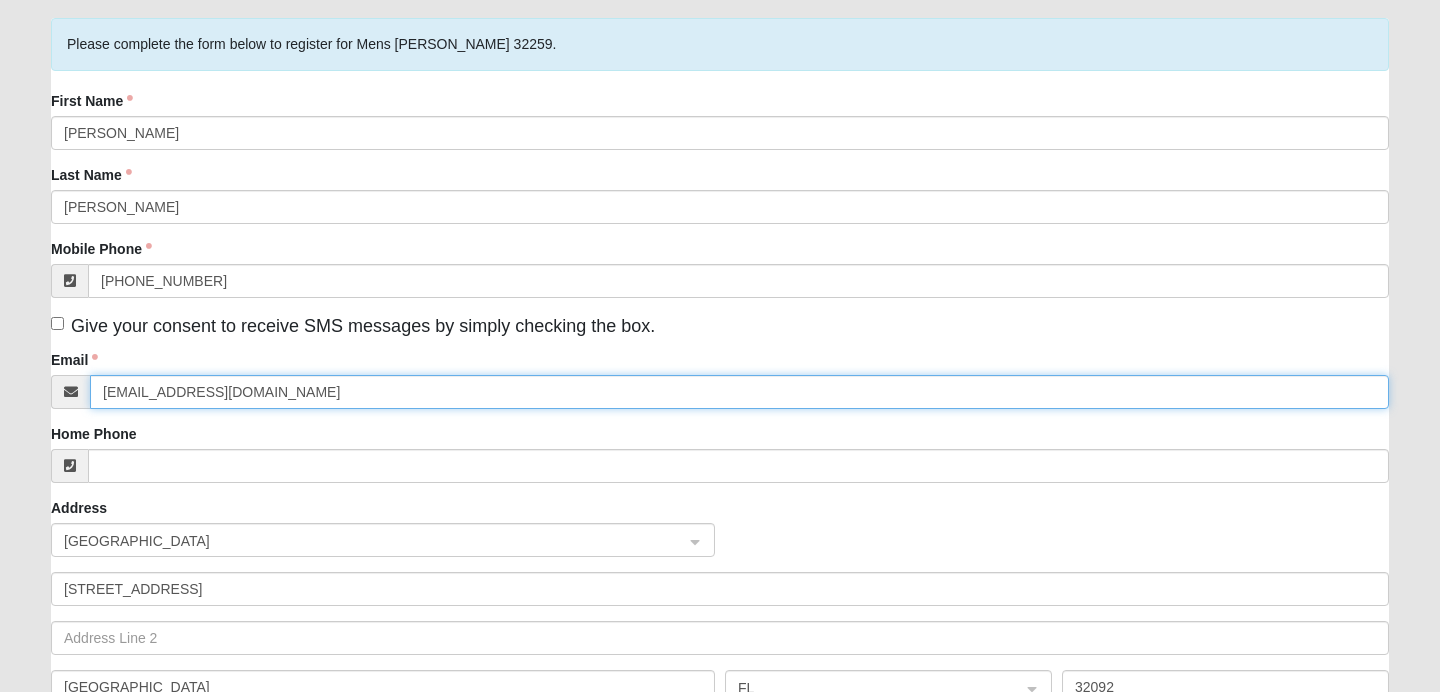 scroll, scrollTop: 142, scrollLeft: 0, axis: vertical 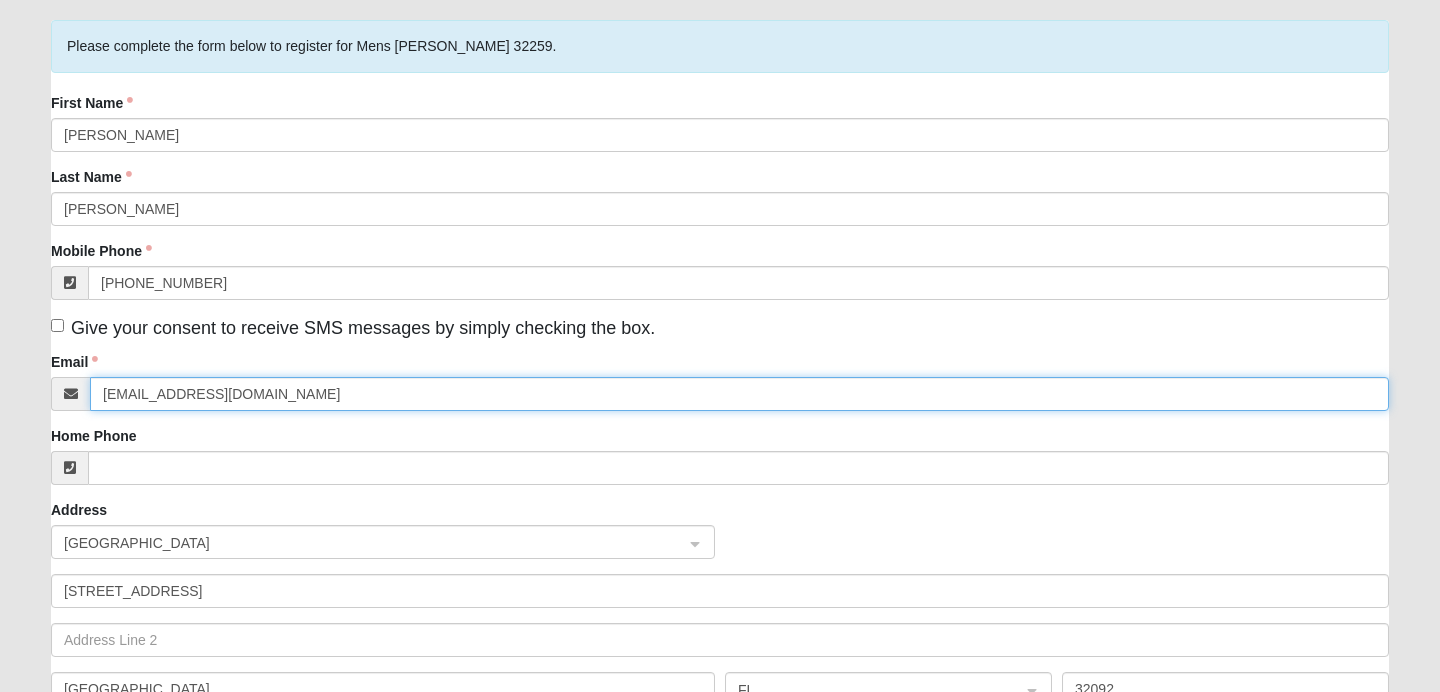 type on "[EMAIL_ADDRESS][DOMAIN_NAME]" 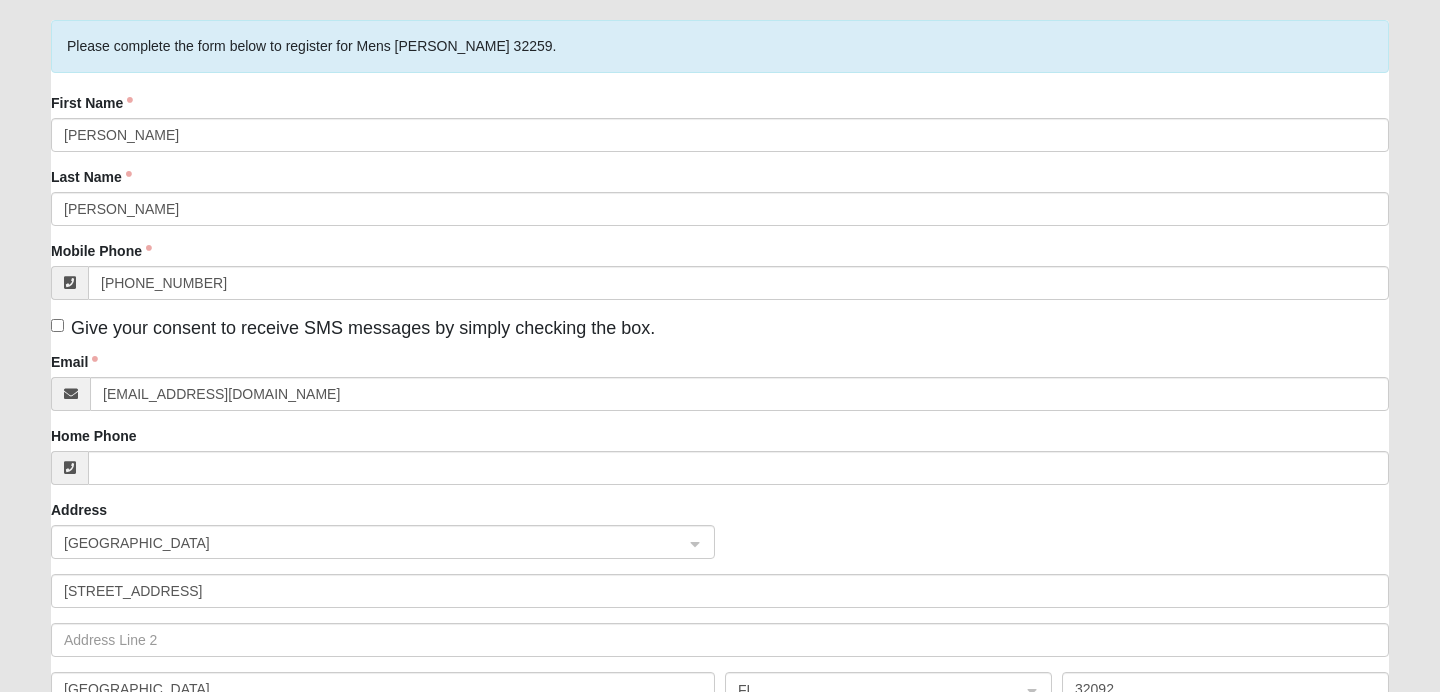 click on "Give your consent to receive SMS messages by simply checking the box." at bounding box center [353, 328] 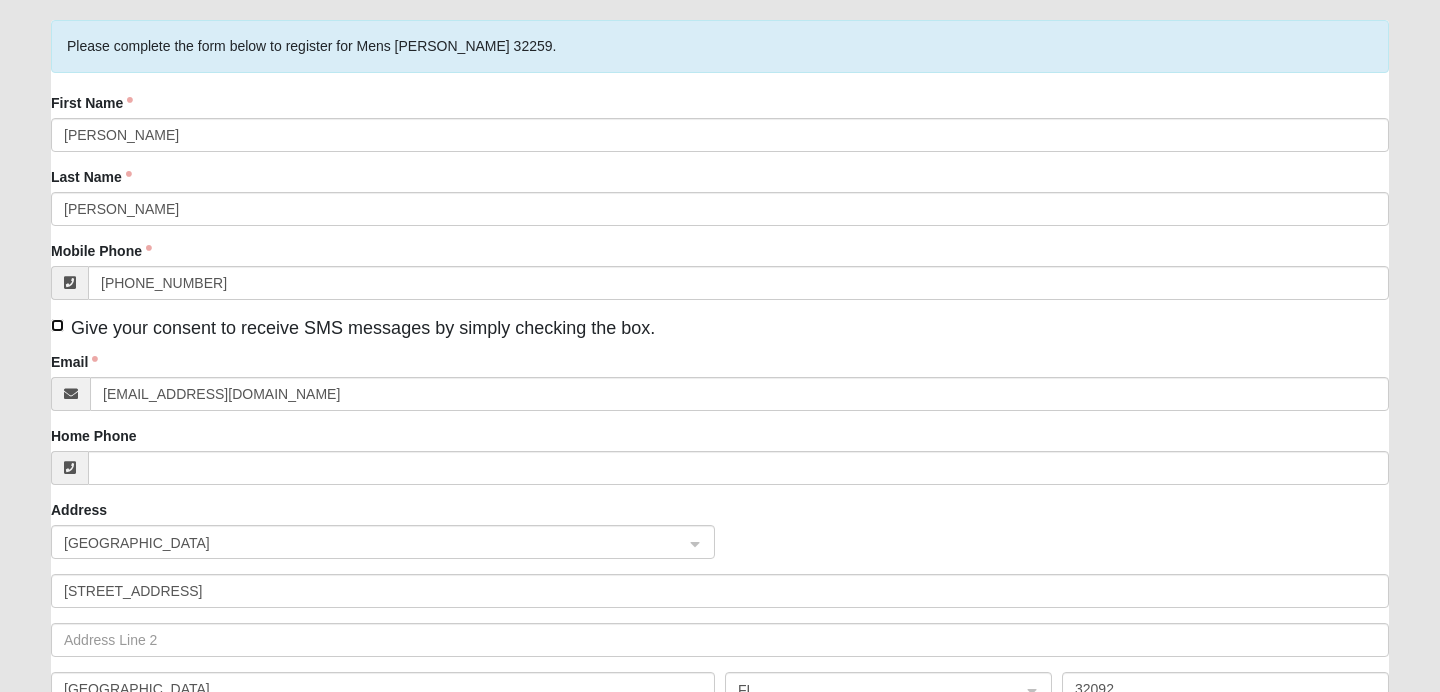 click on "Give your consent to receive SMS messages by simply checking the box." at bounding box center (57, 325) 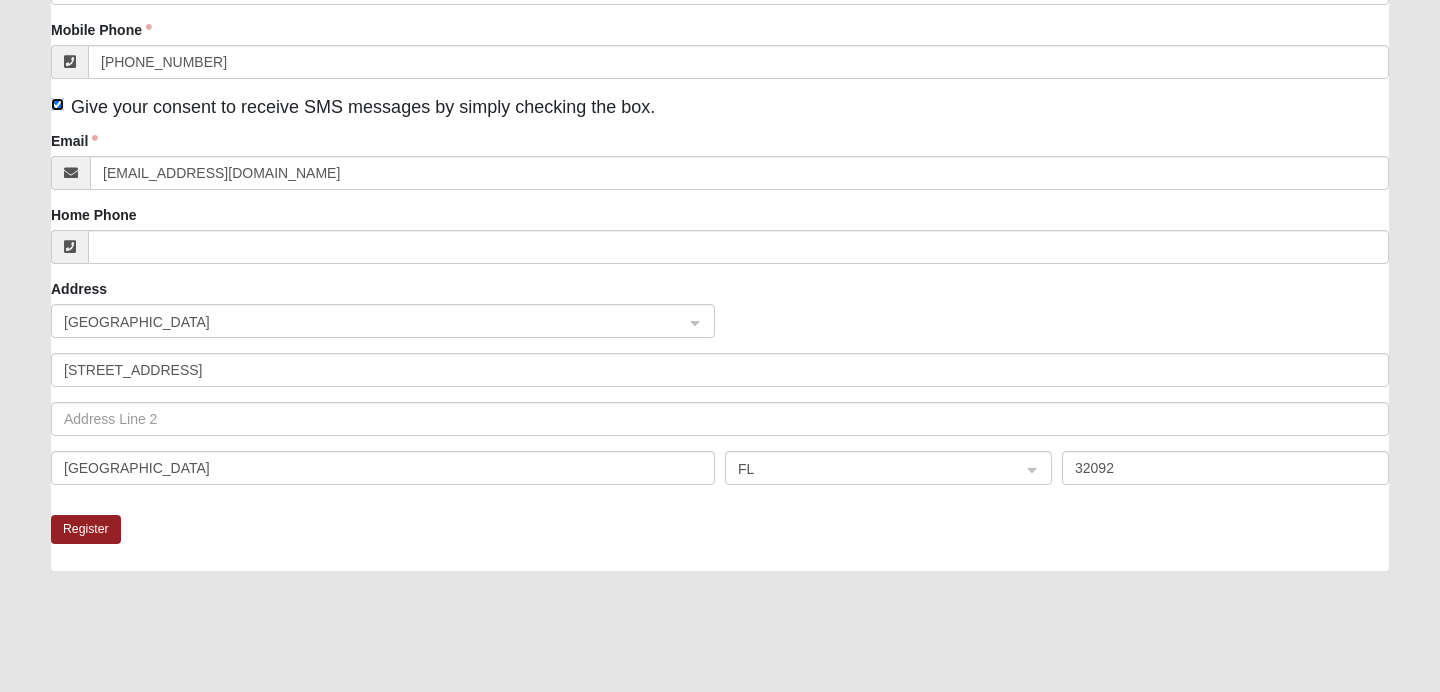 scroll, scrollTop: 515, scrollLeft: 0, axis: vertical 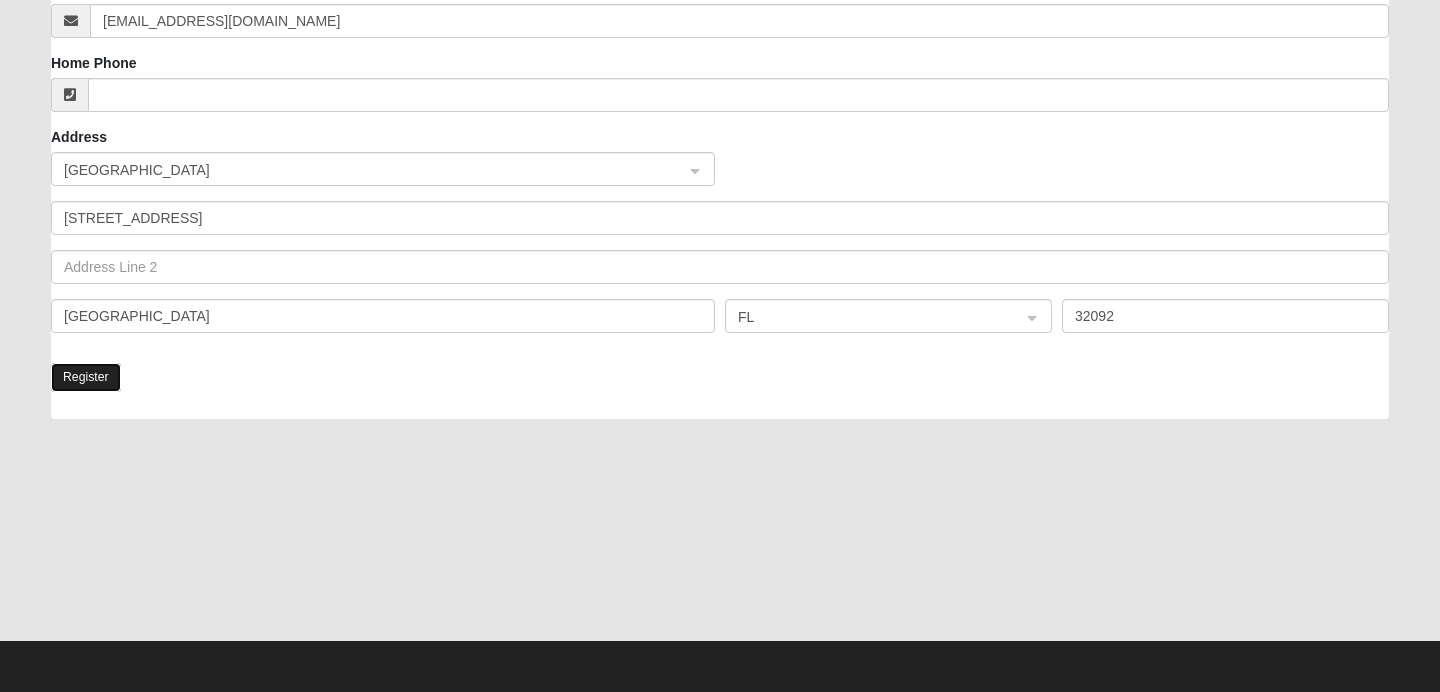 click on "Register" 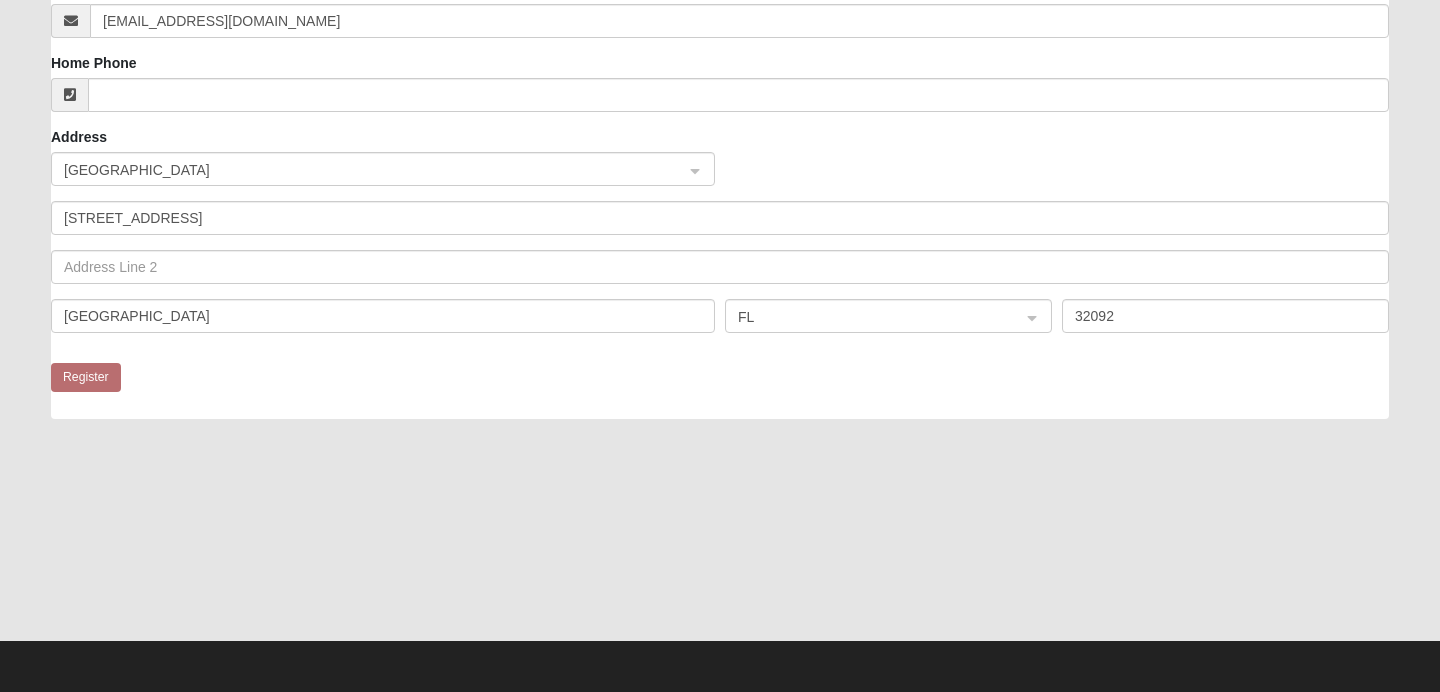 scroll, scrollTop: 0, scrollLeft: 0, axis: both 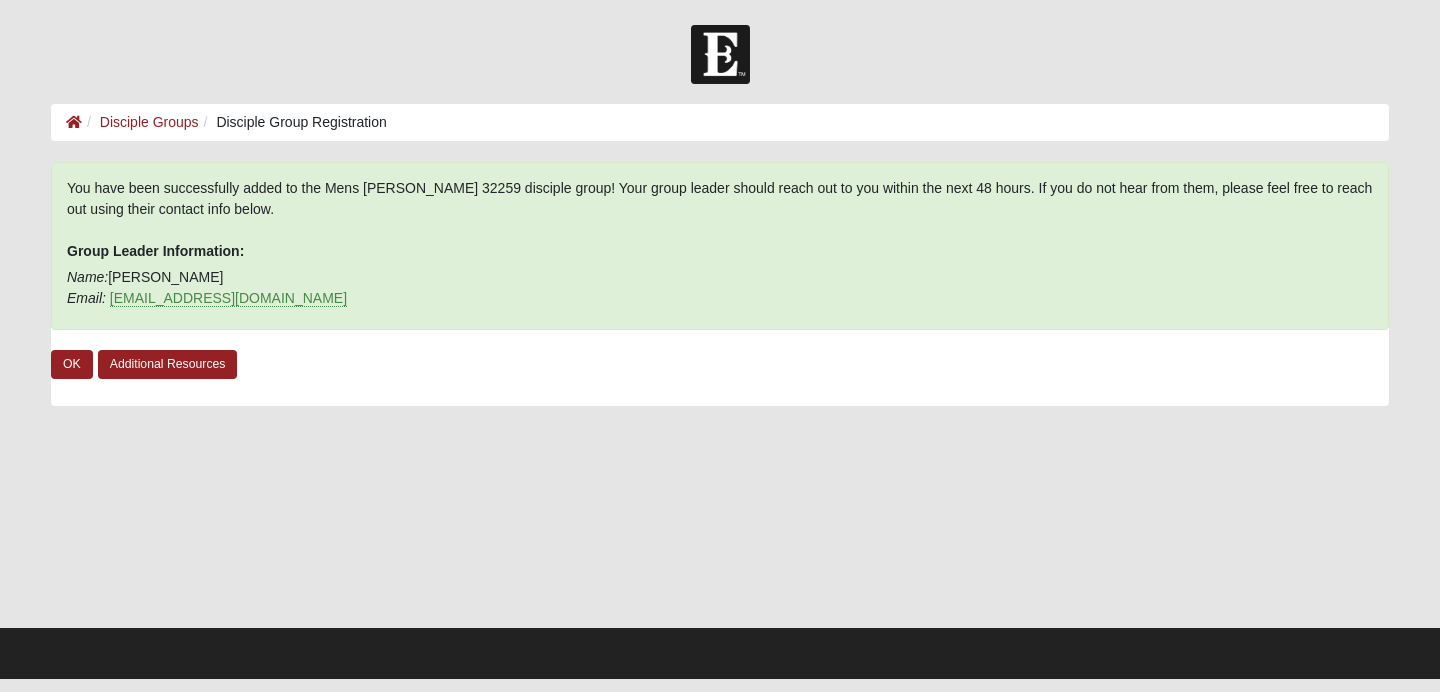 drag, startPoint x: 217, startPoint y: 273, endPoint x: 114, endPoint y: 270, distance: 103.04368 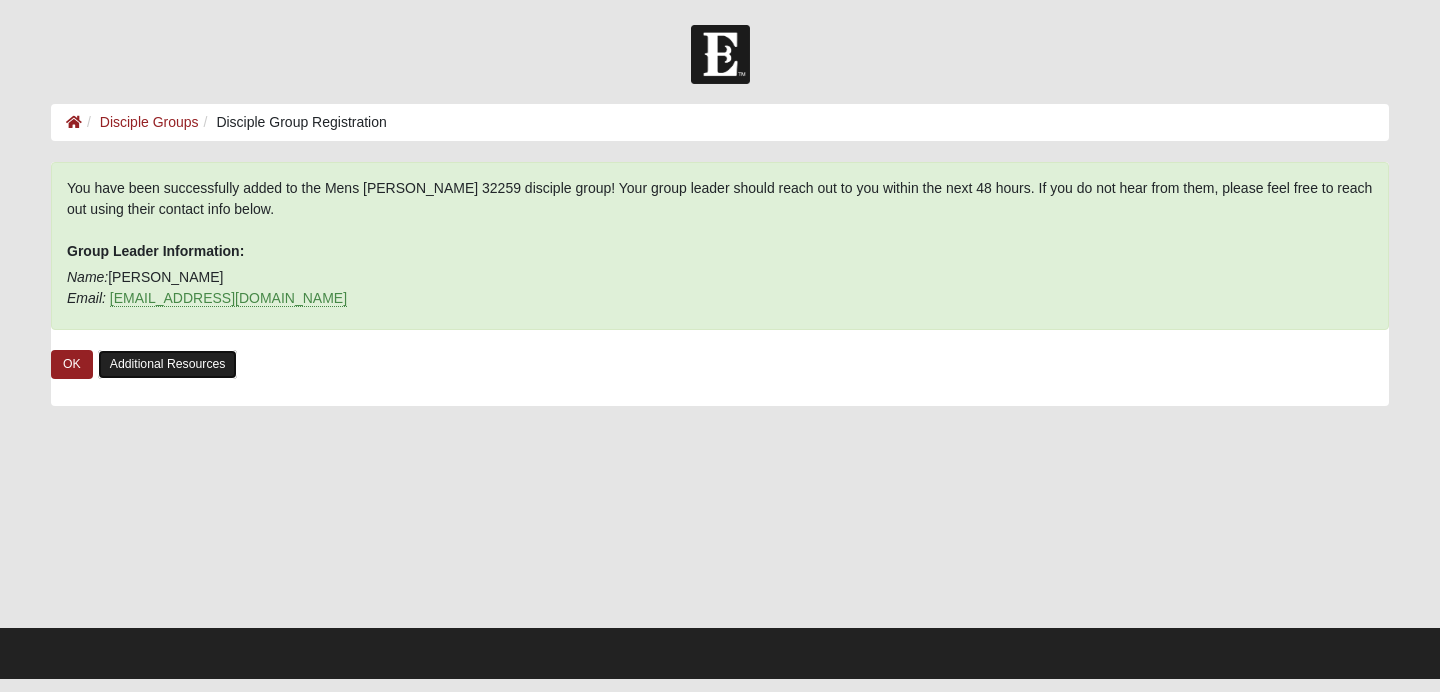 click on "Additional Resources" at bounding box center (168, 364) 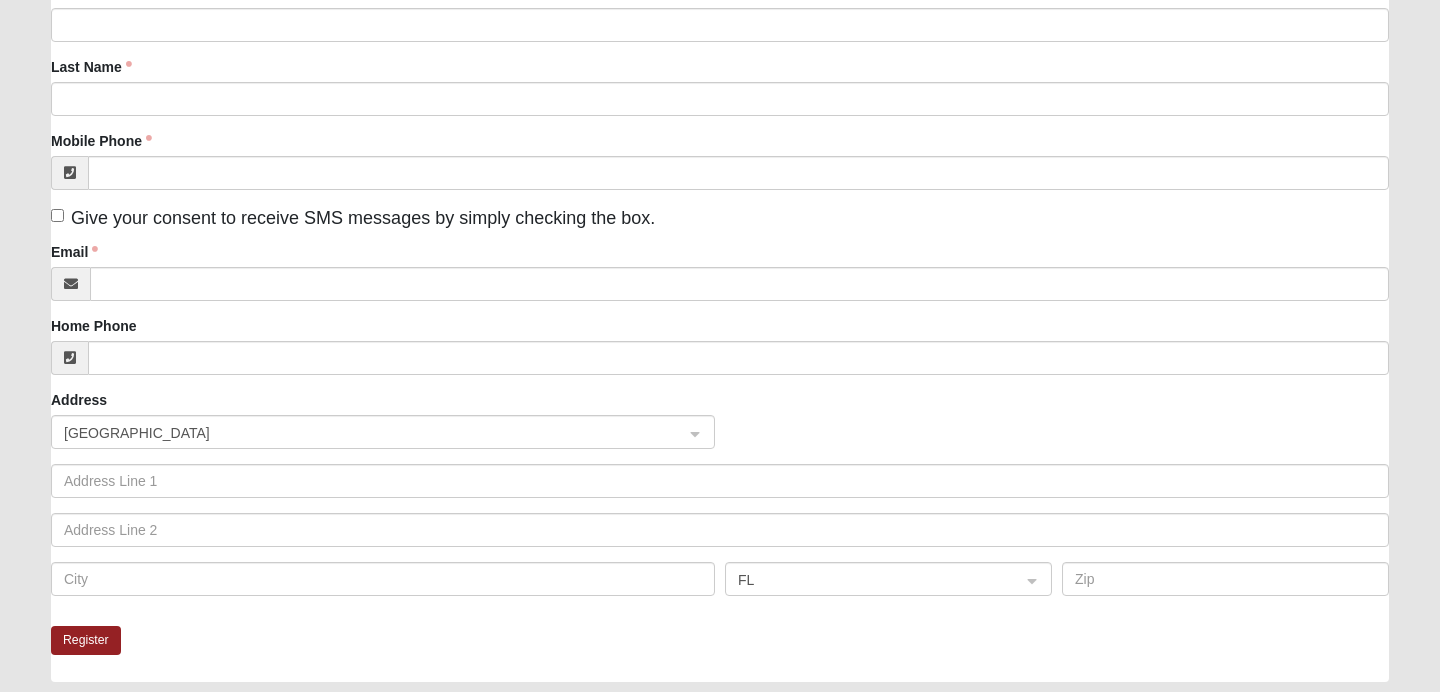 scroll, scrollTop: 0, scrollLeft: 0, axis: both 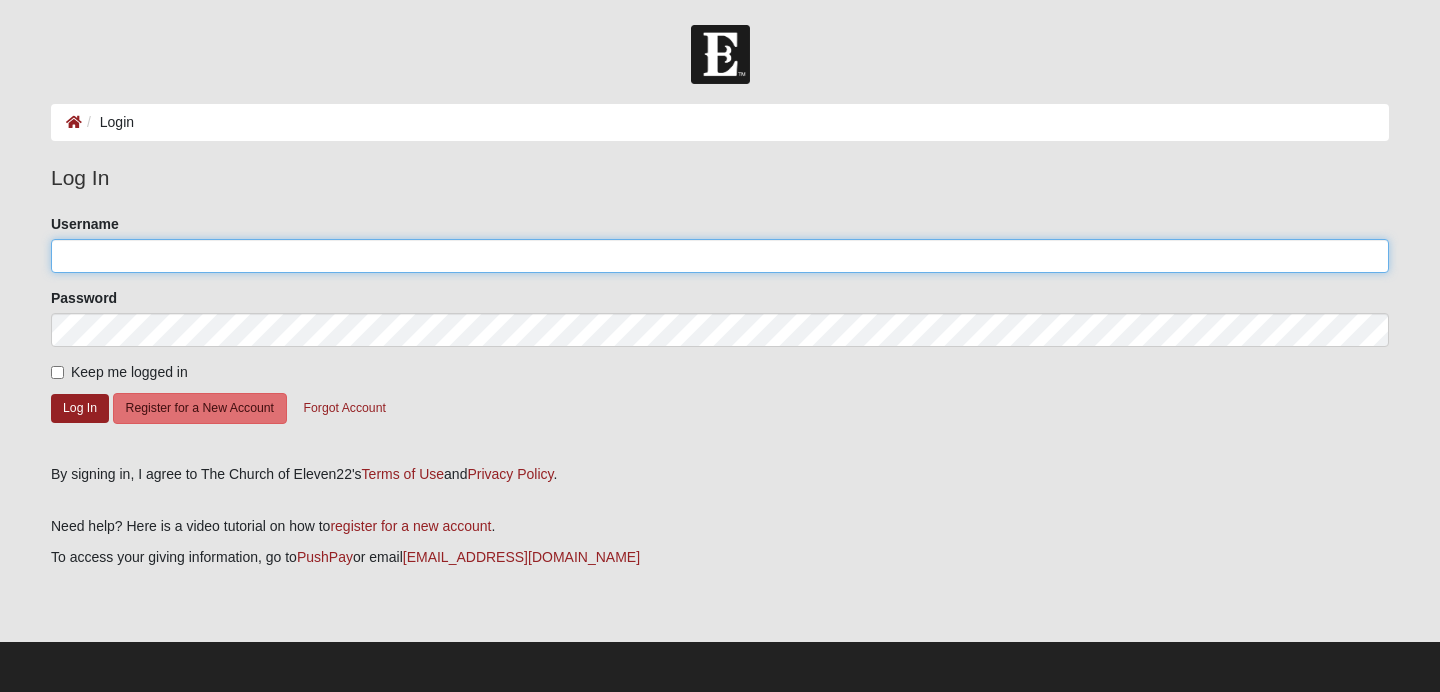 click on "Username" 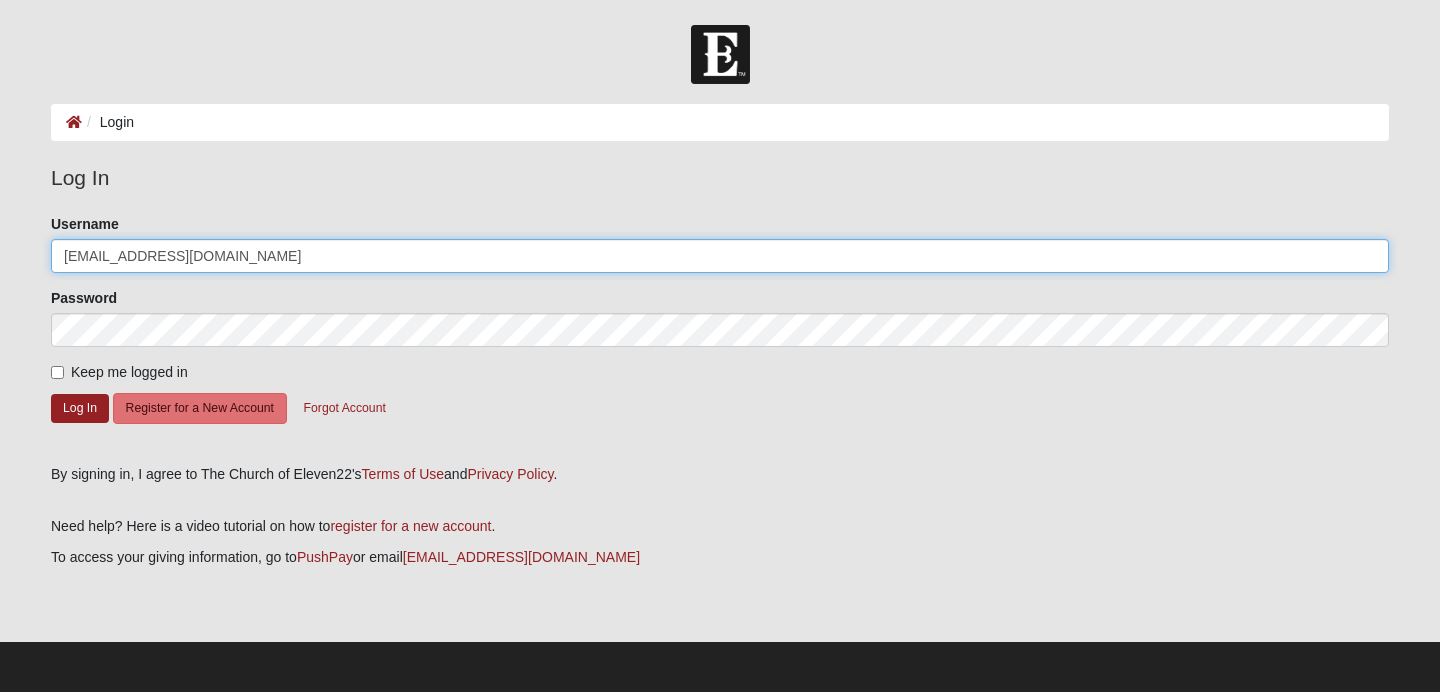 type on "andrewgannon01@gmail.com" 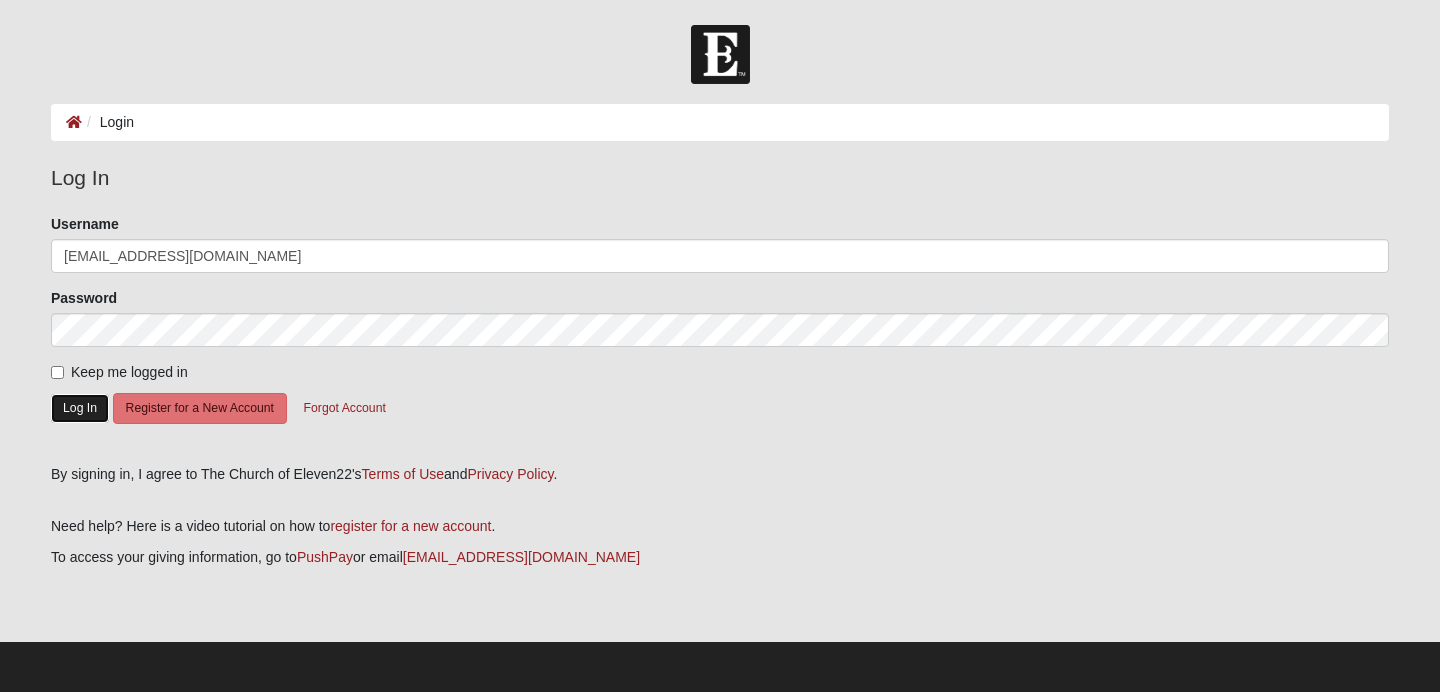 click on "Log In" 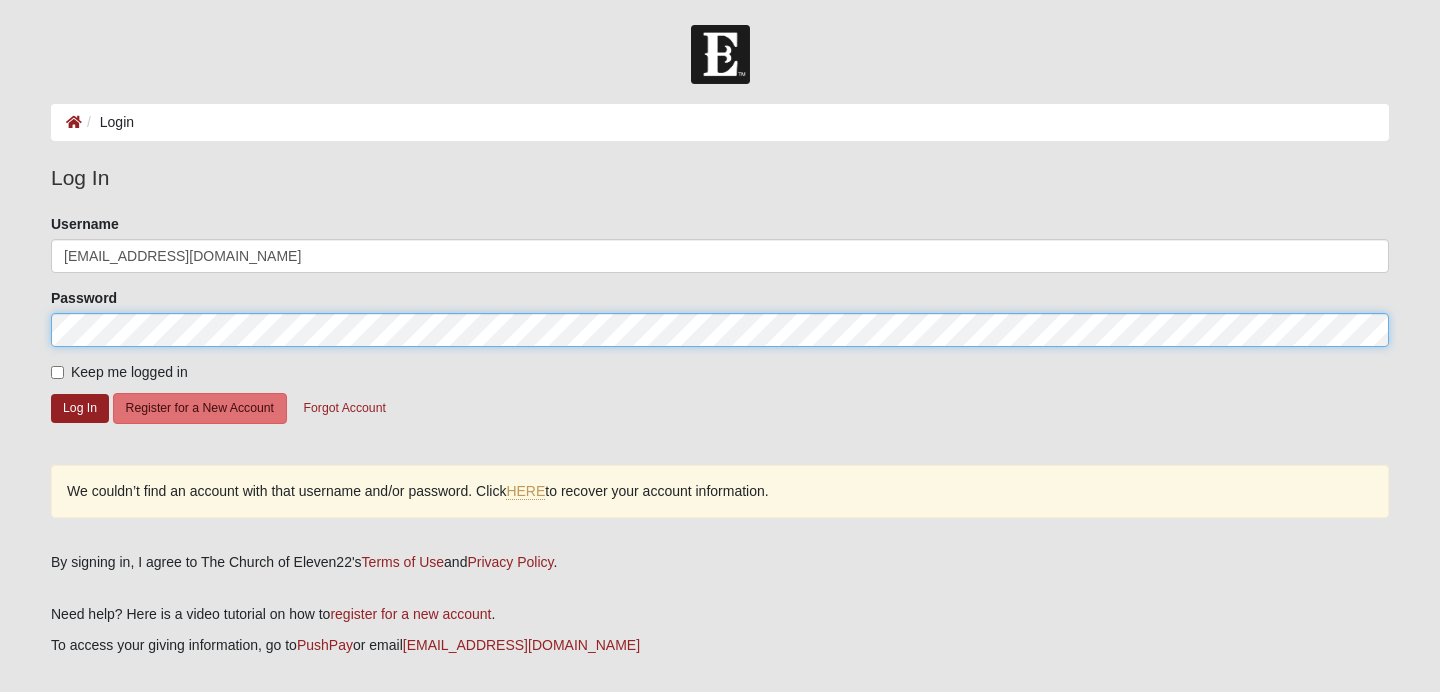 click on "Log In" 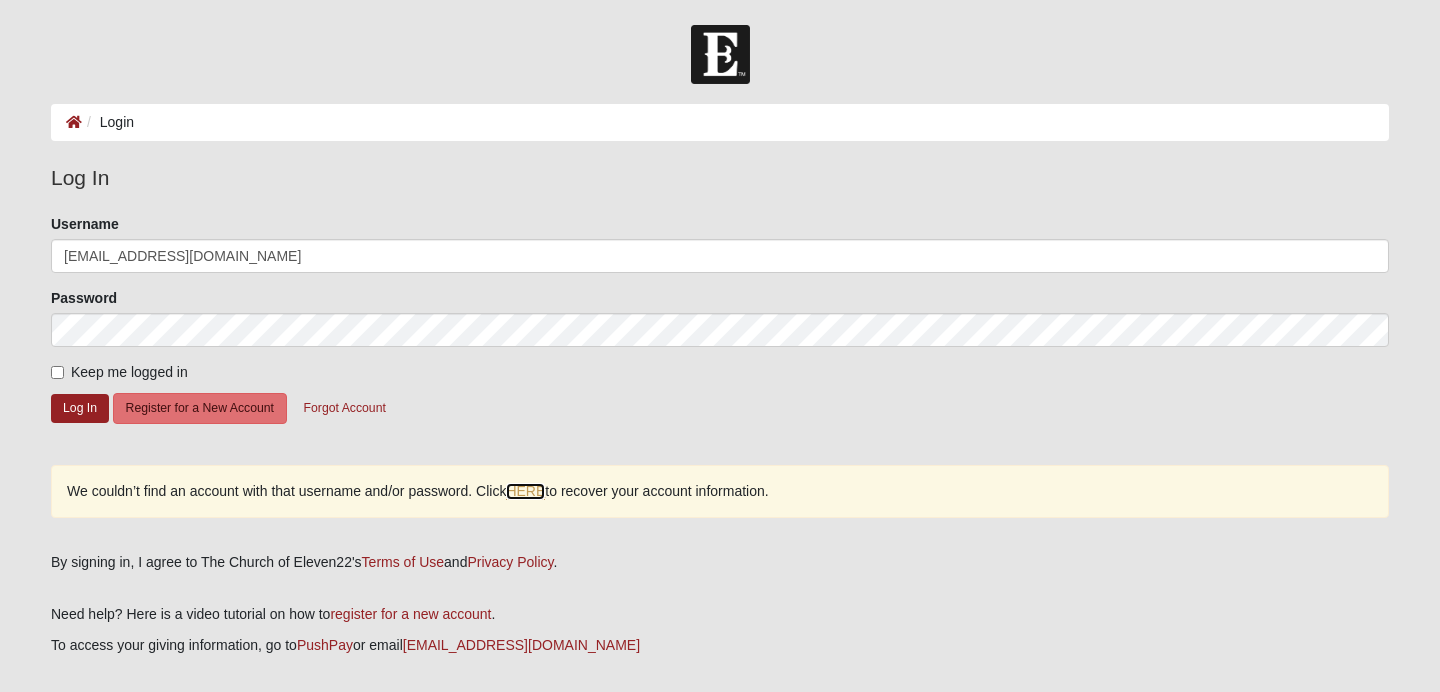 click on "HERE" at bounding box center [525, 491] 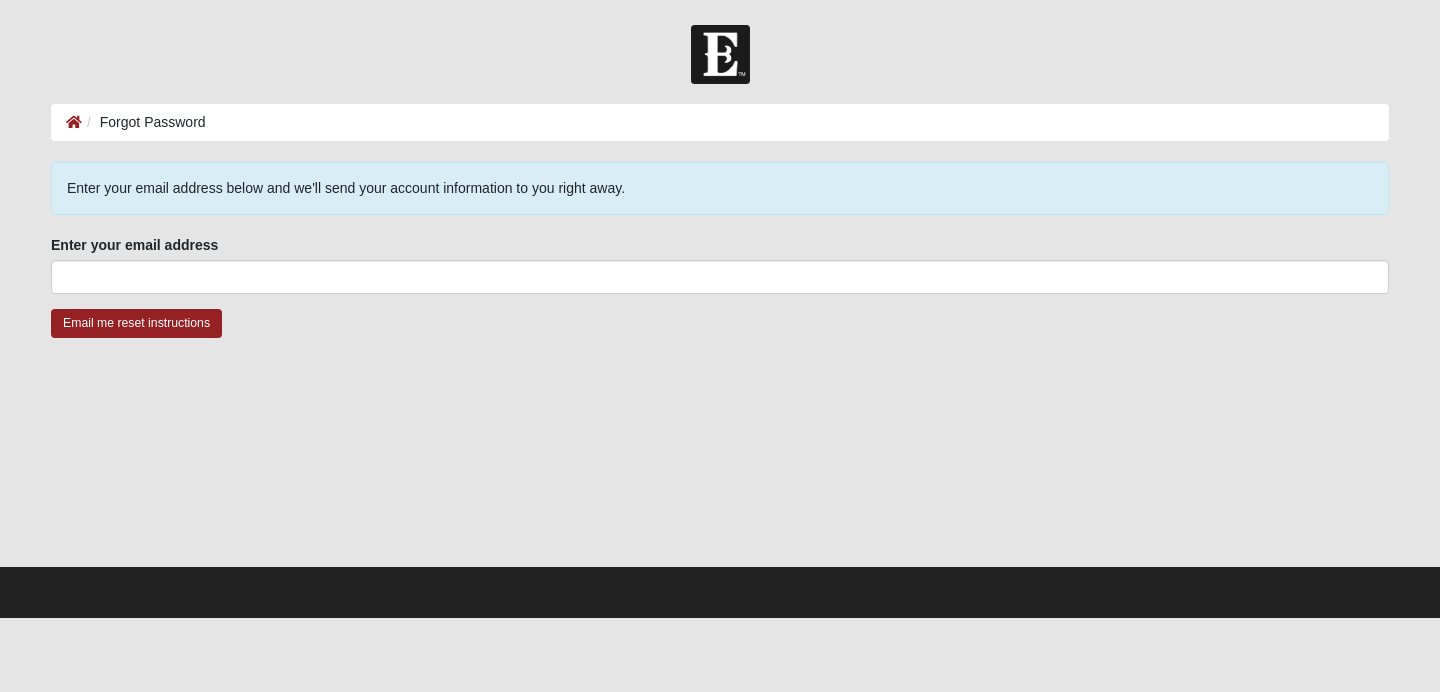 scroll, scrollTop: 0, scrollLeft: 0, axis: both 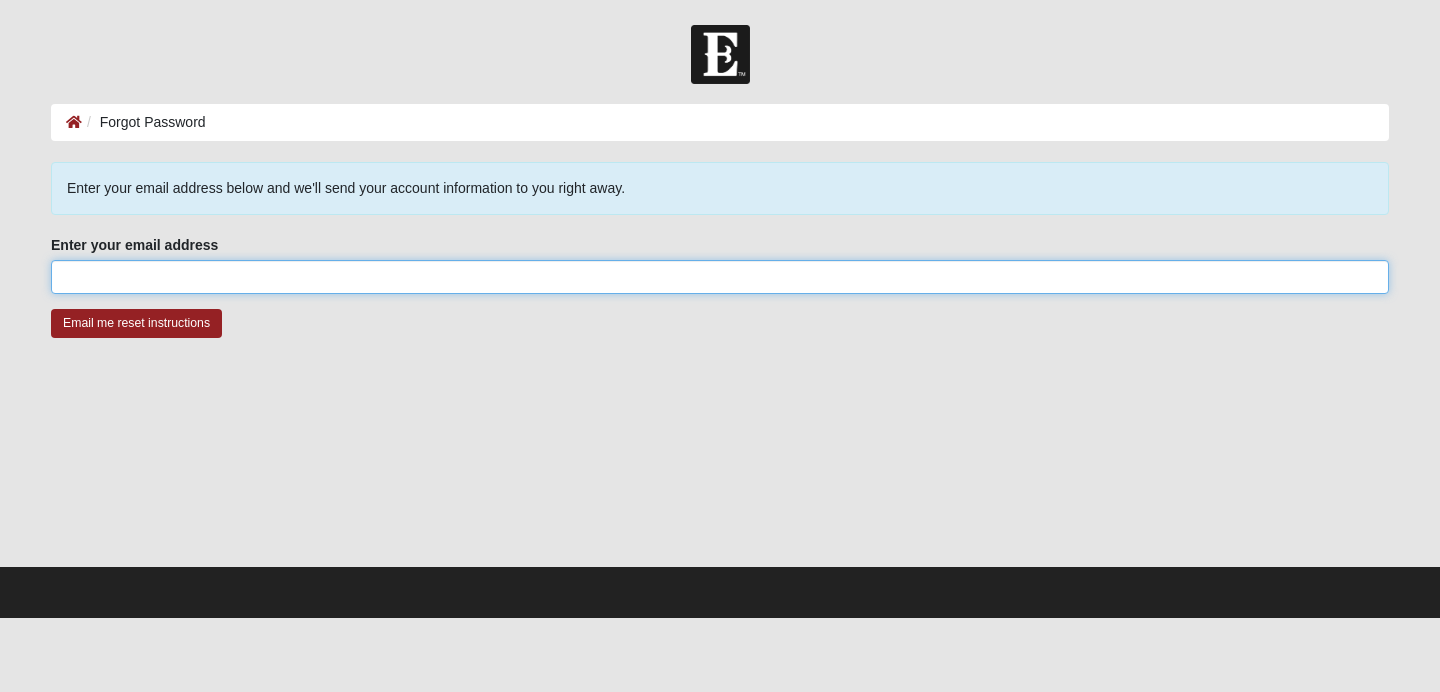 click on "Enter your email address" at bounding box center [720, 277] 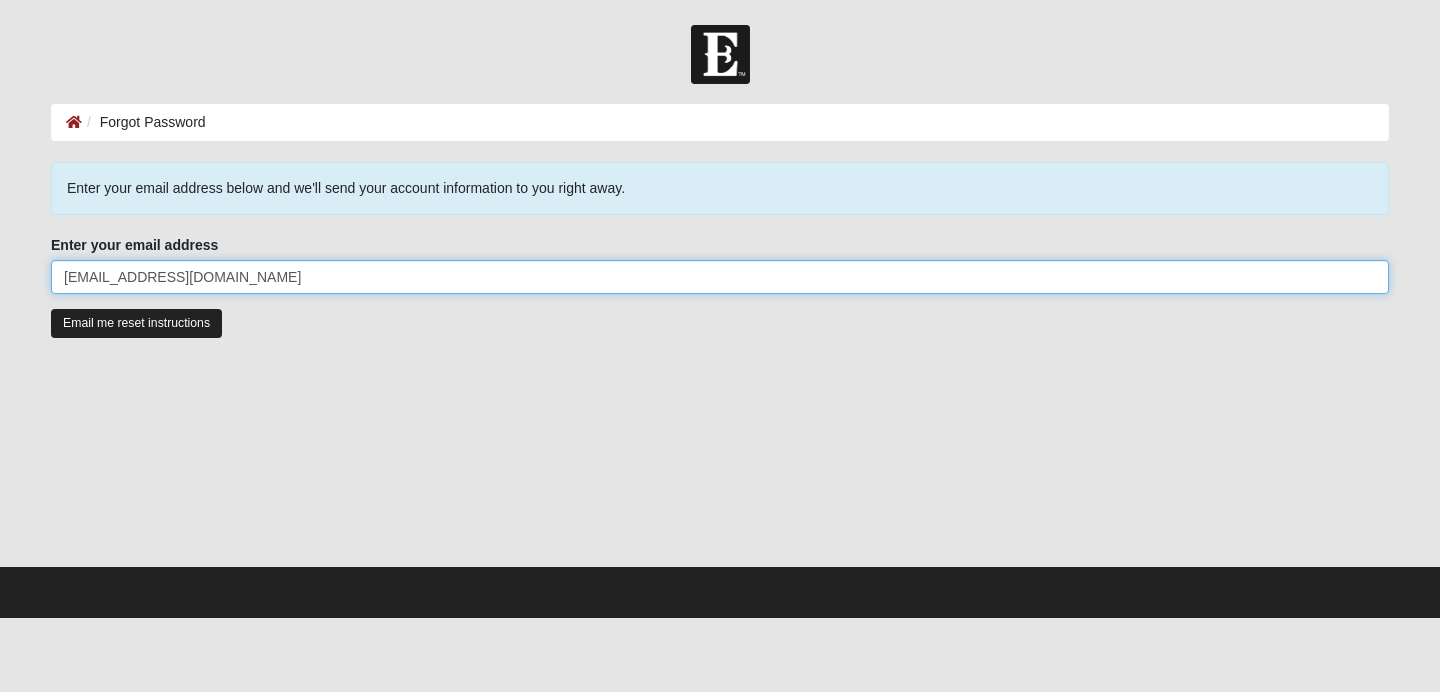 type on "[EMAIL_ADDRESS][DOMAIN_NAME]" 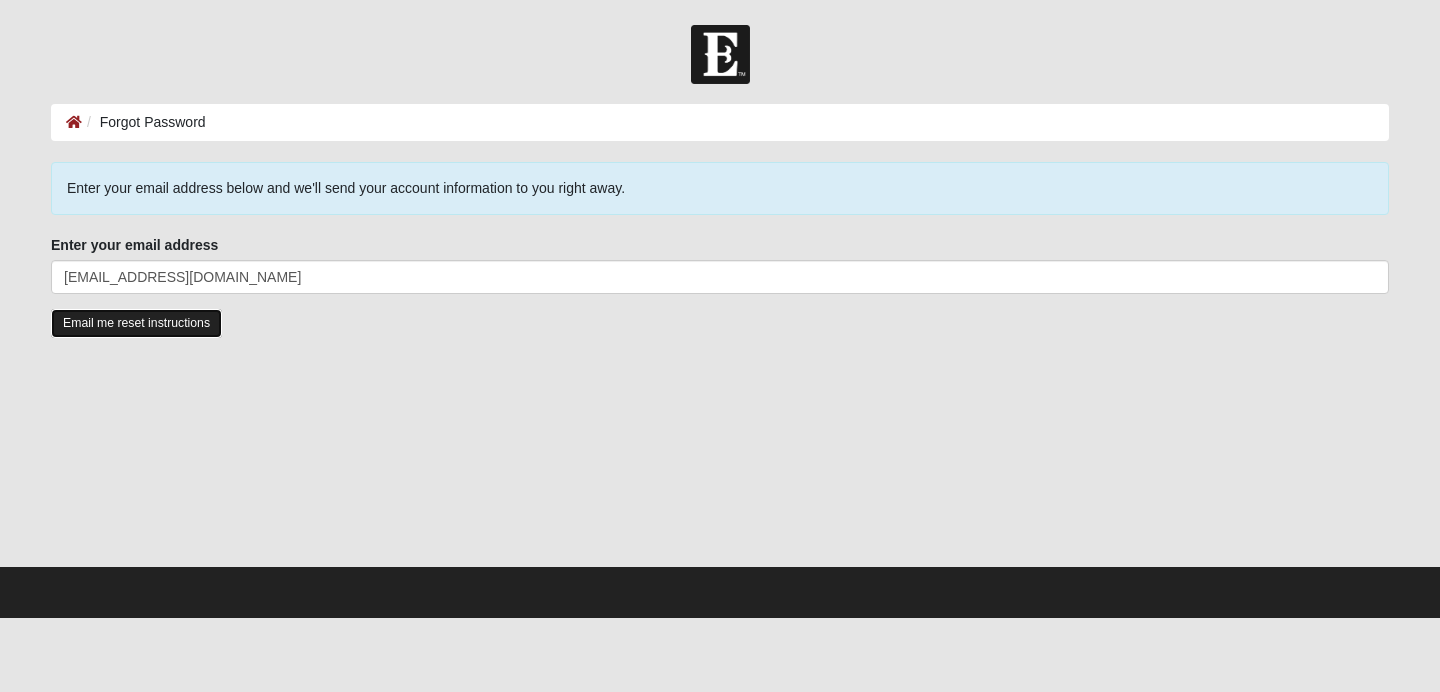 click on "Email me reset instructions" at bounding box center (136, 323) 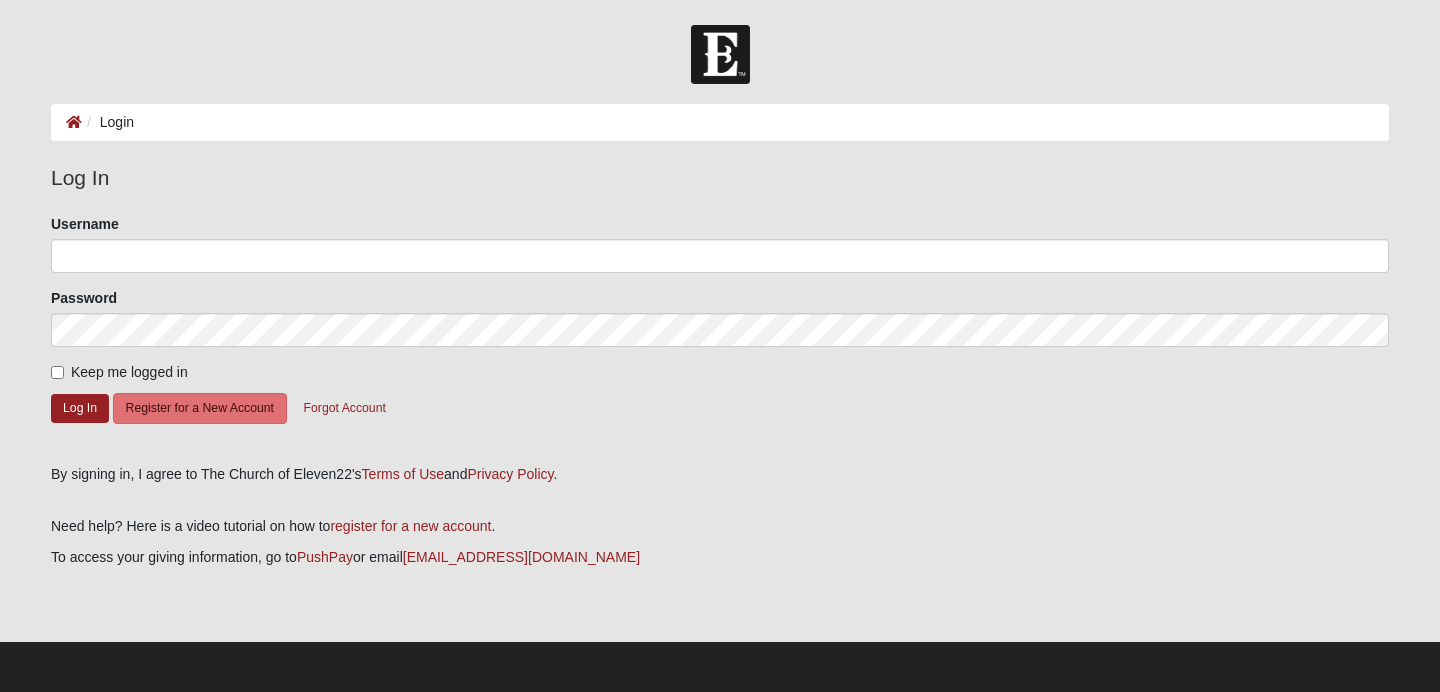 scroll, scrollTop: 0, scrollLeft: 0, axis: both 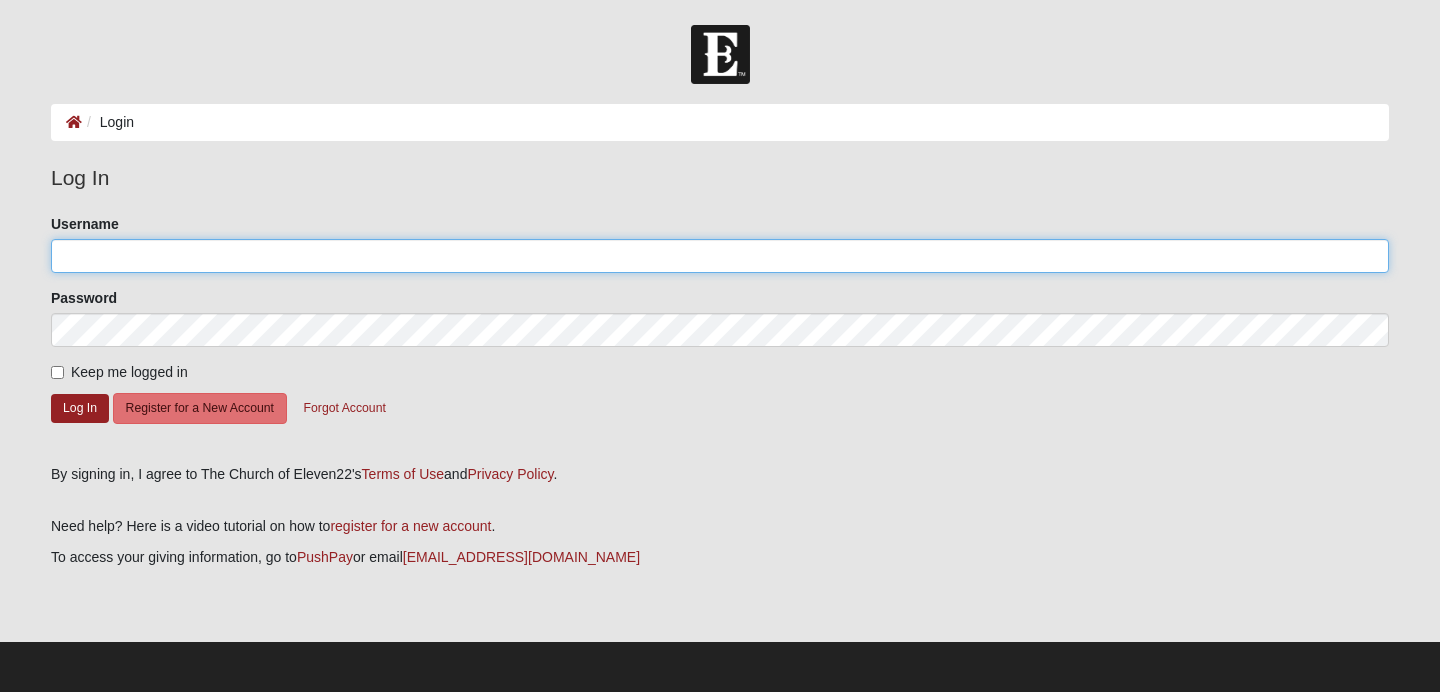 click on "Username" 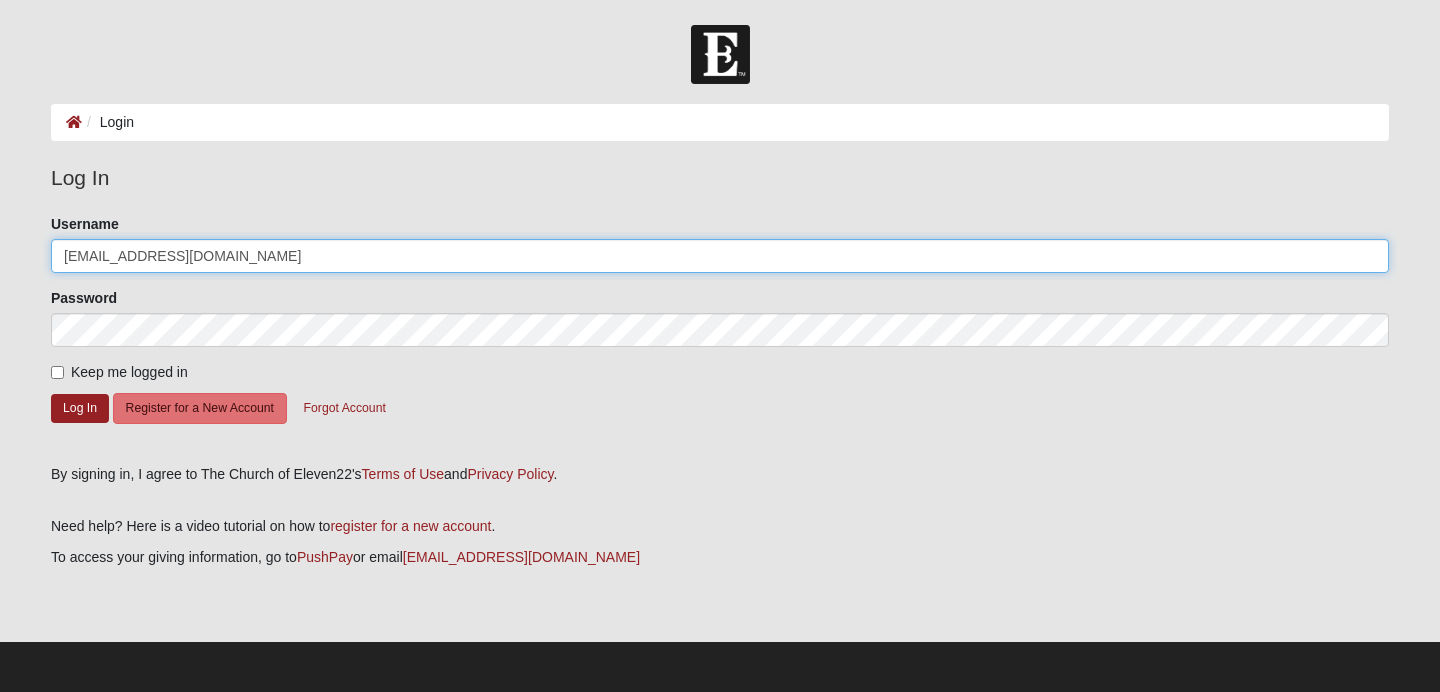 type on "[EMAIL_ADDRESS][DOMAIN_NAME]" 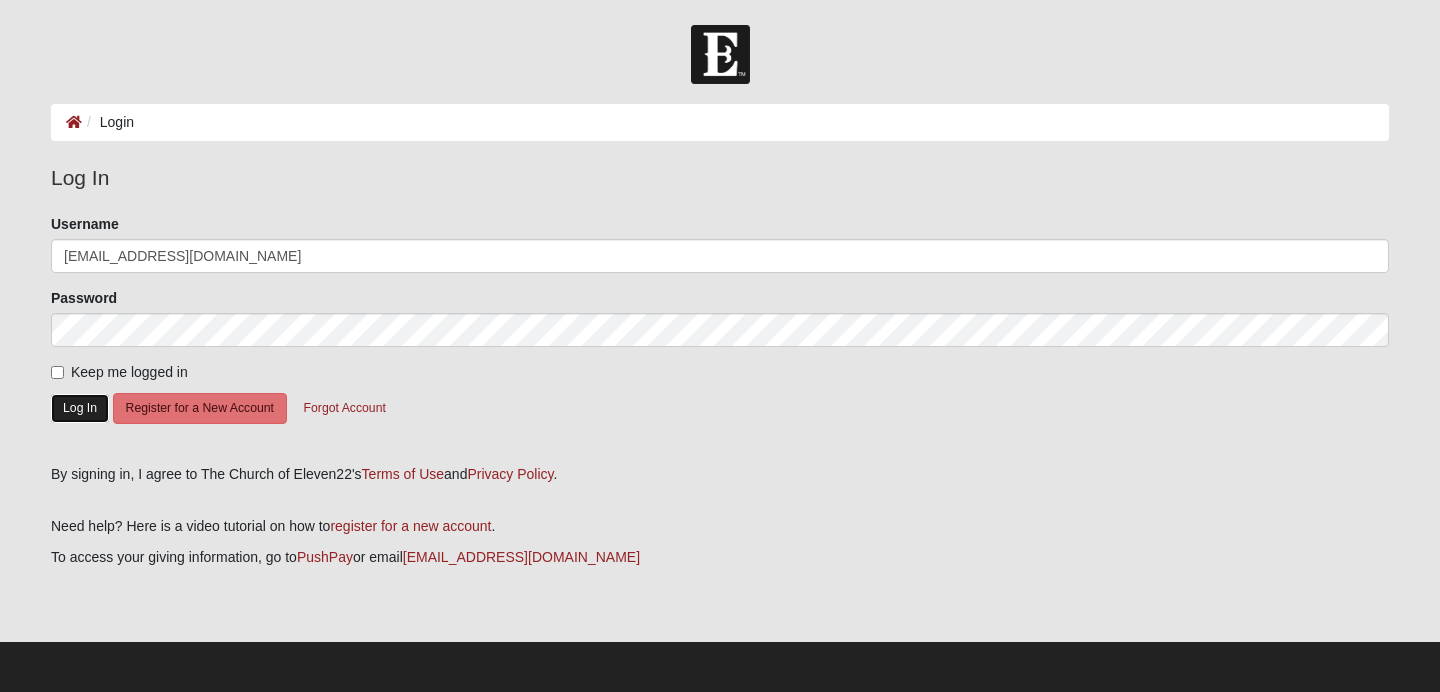 click on "Log In" 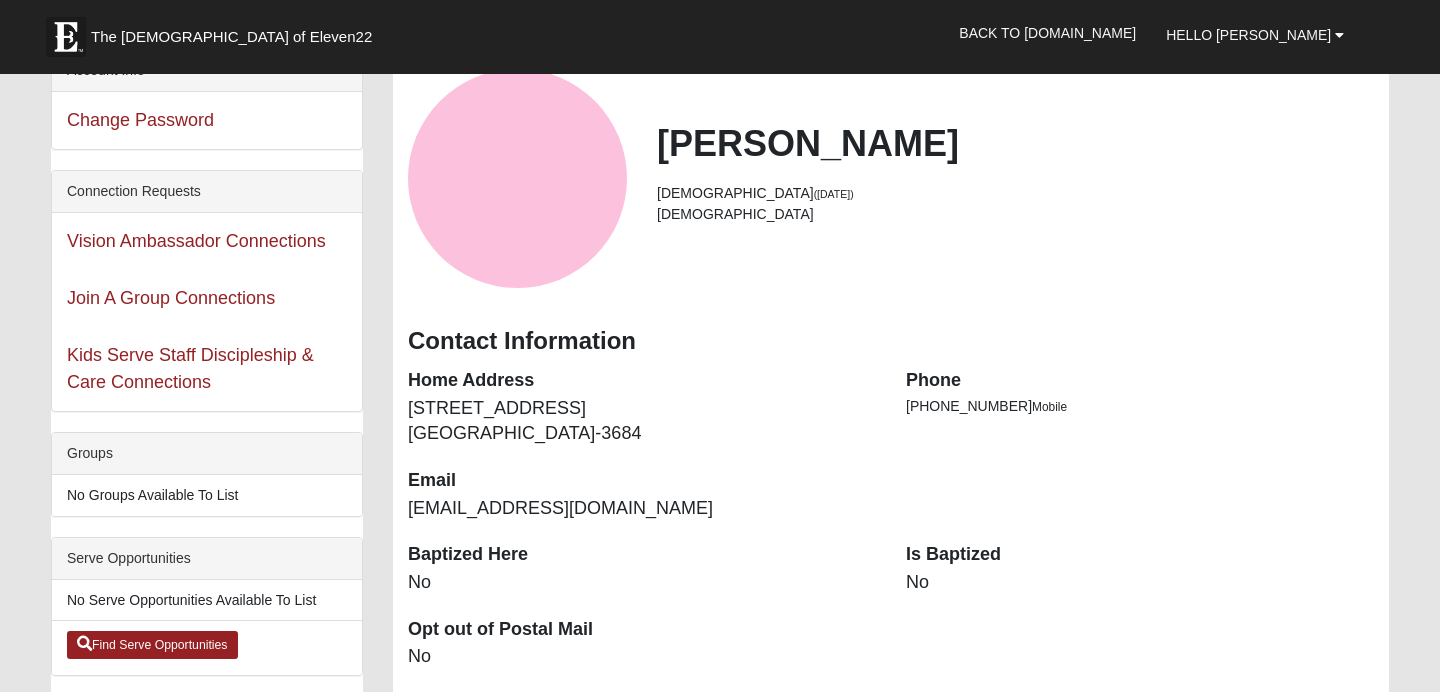 scroll, scrollTop: 0, scrollLeft: 0, axis: both 